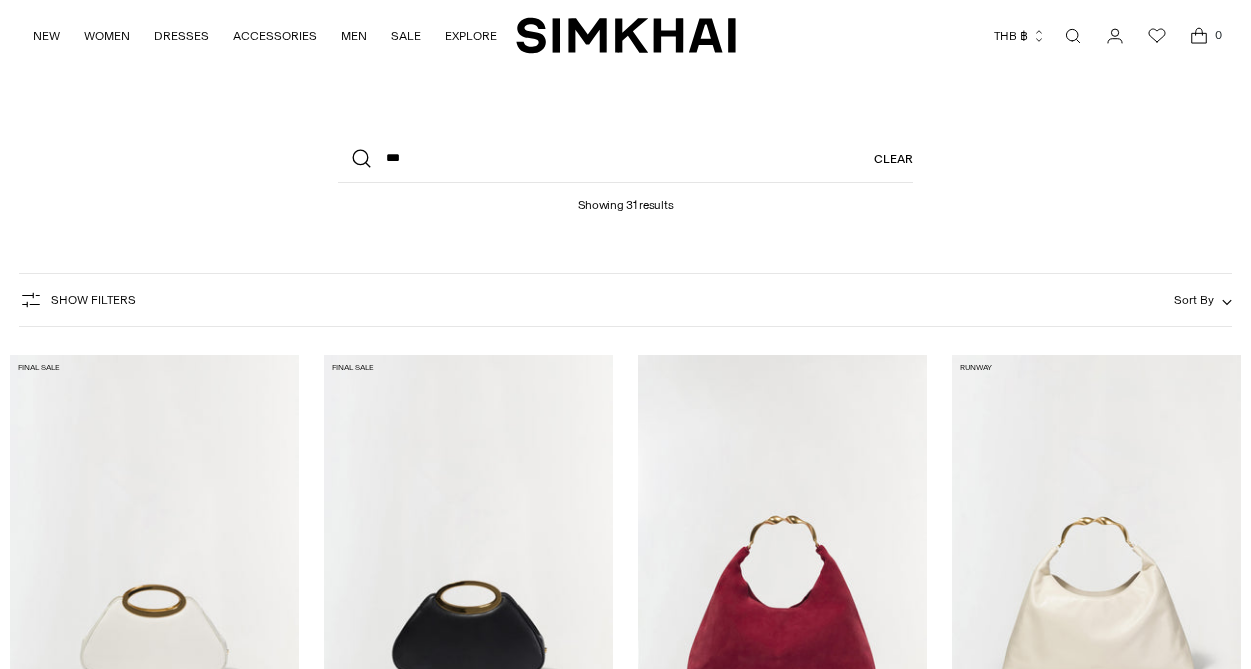 scroll, scrollTop: 300, scrollLeft: 0, axis: vertical 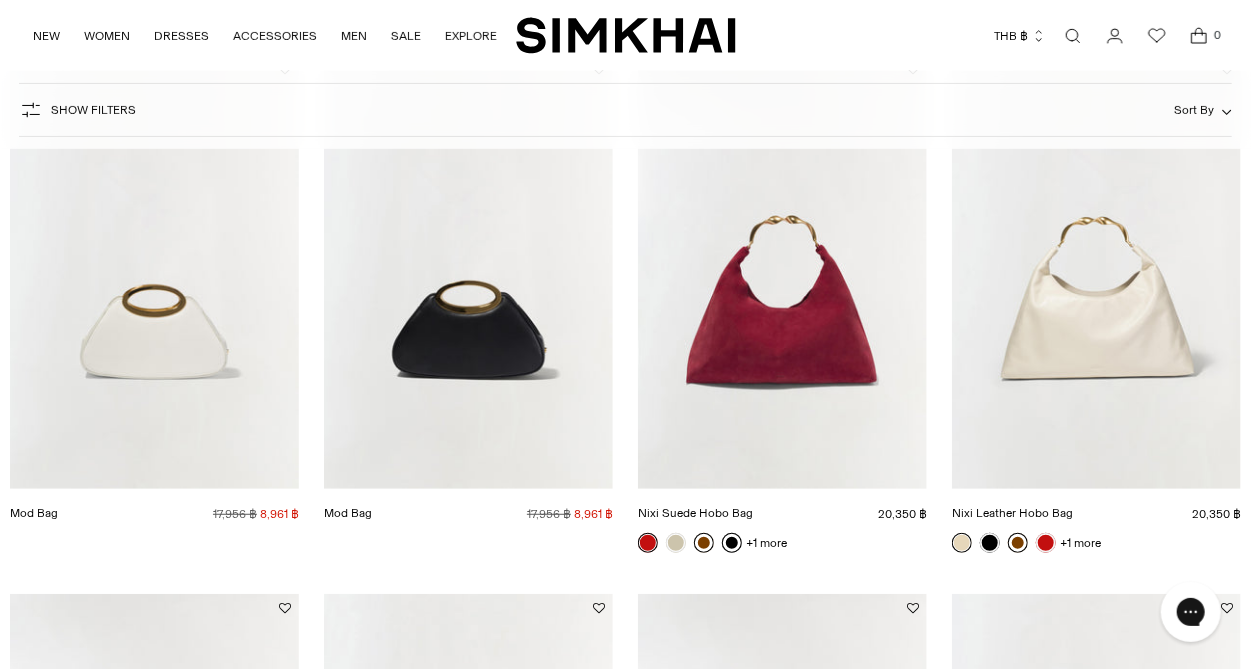 click at bounding box center (732, 543) 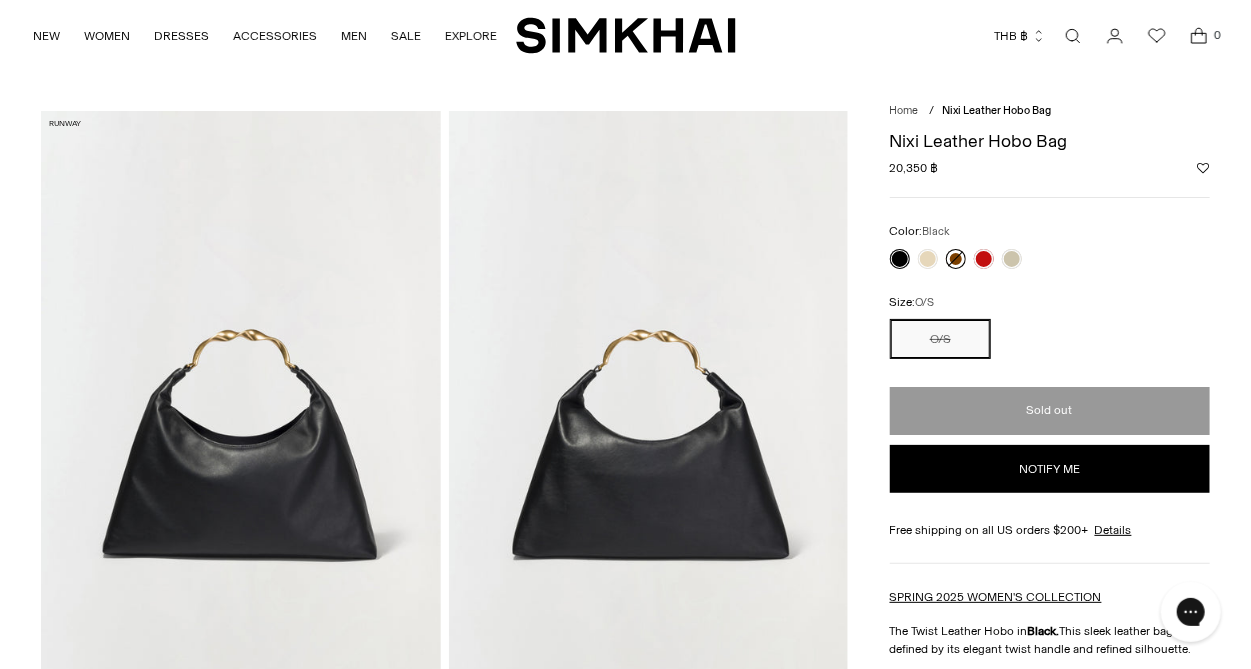 scroll, scrollTop: 0, scrollLeft: 0, axis: both 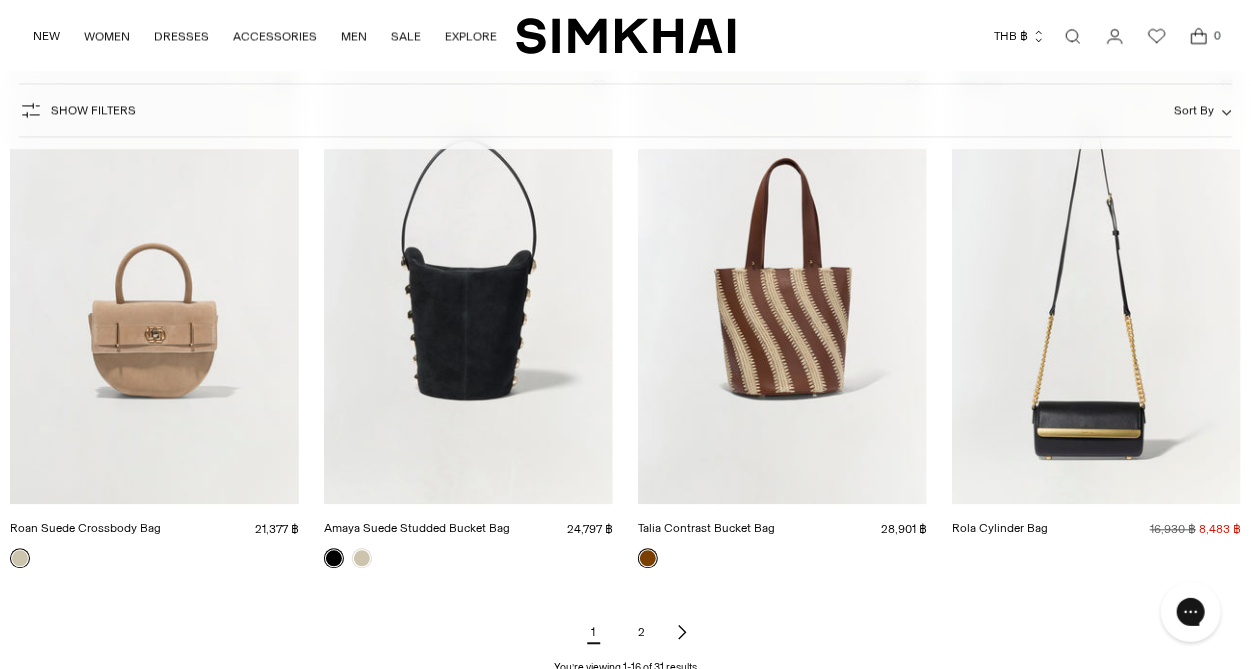 click at bounding box center [0, 0] 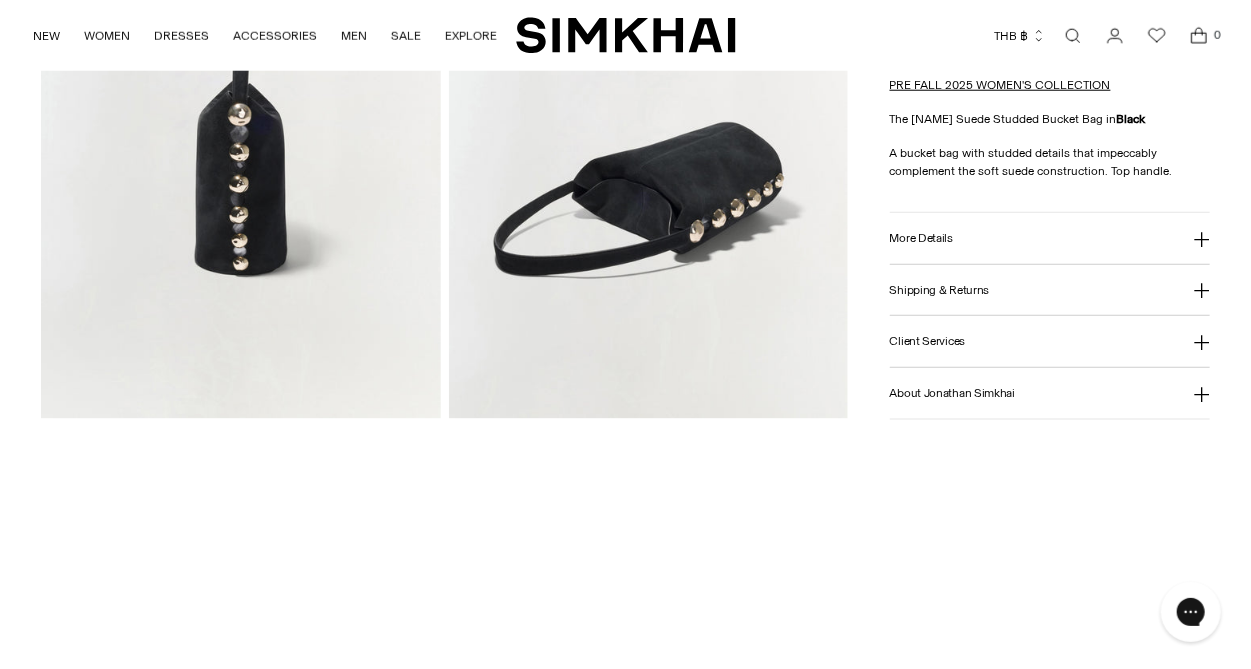 scroll, scrollTop: 900, scrollLeft: 0, axis: vertical 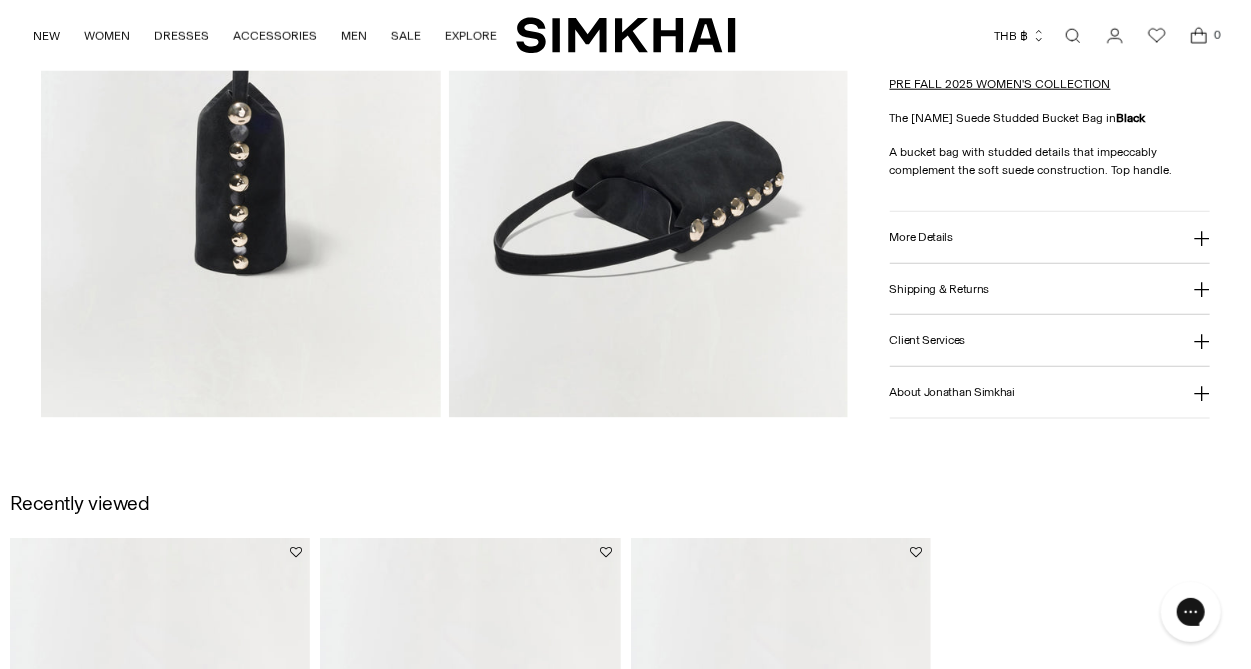 click at bounding box center [241, 118] 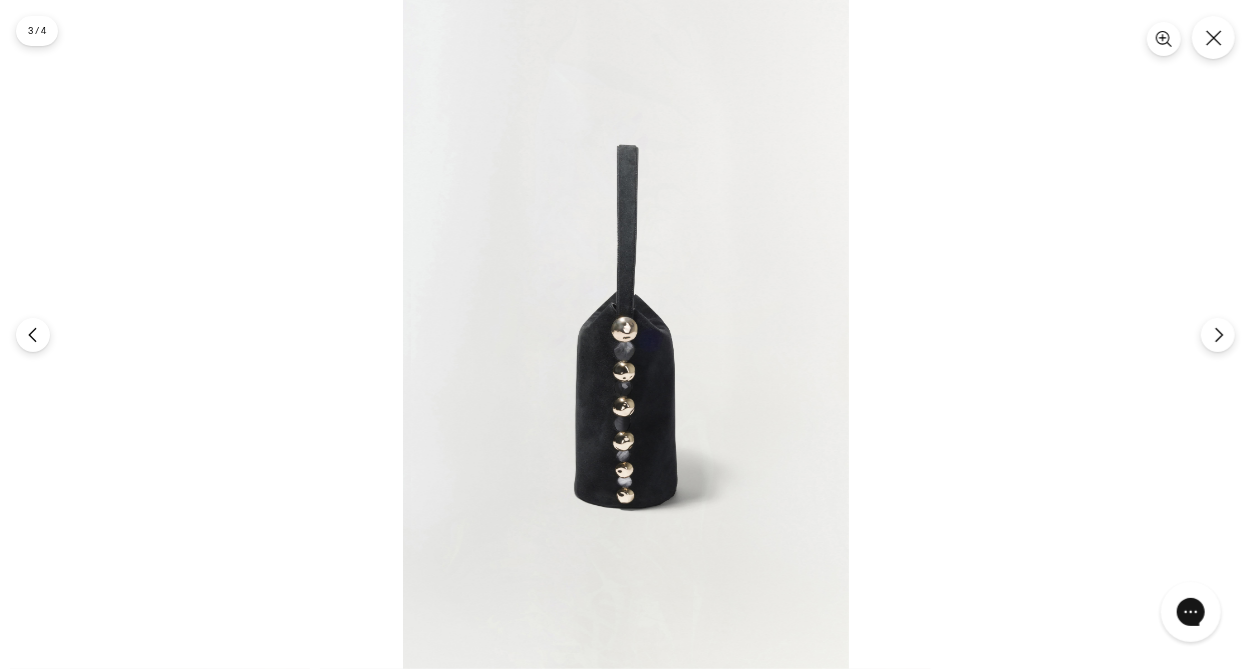click at bounding box center [626, 334] 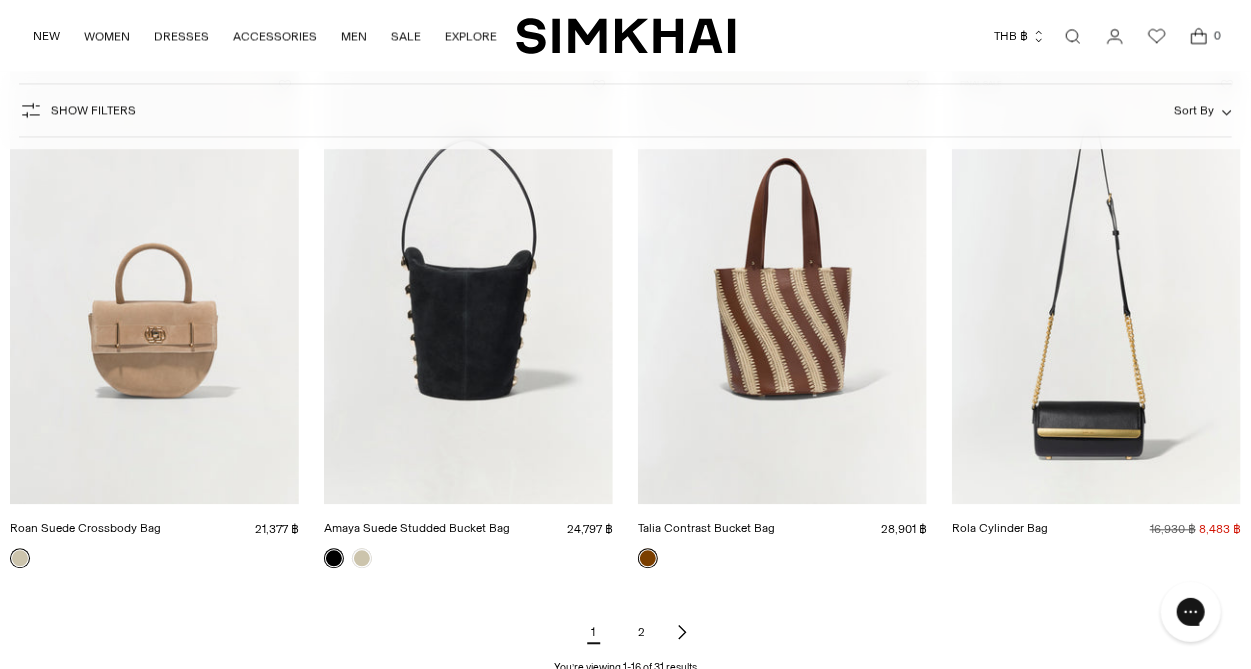 scroll, scrollTop: 0, scrollLeft: 0, axis: both 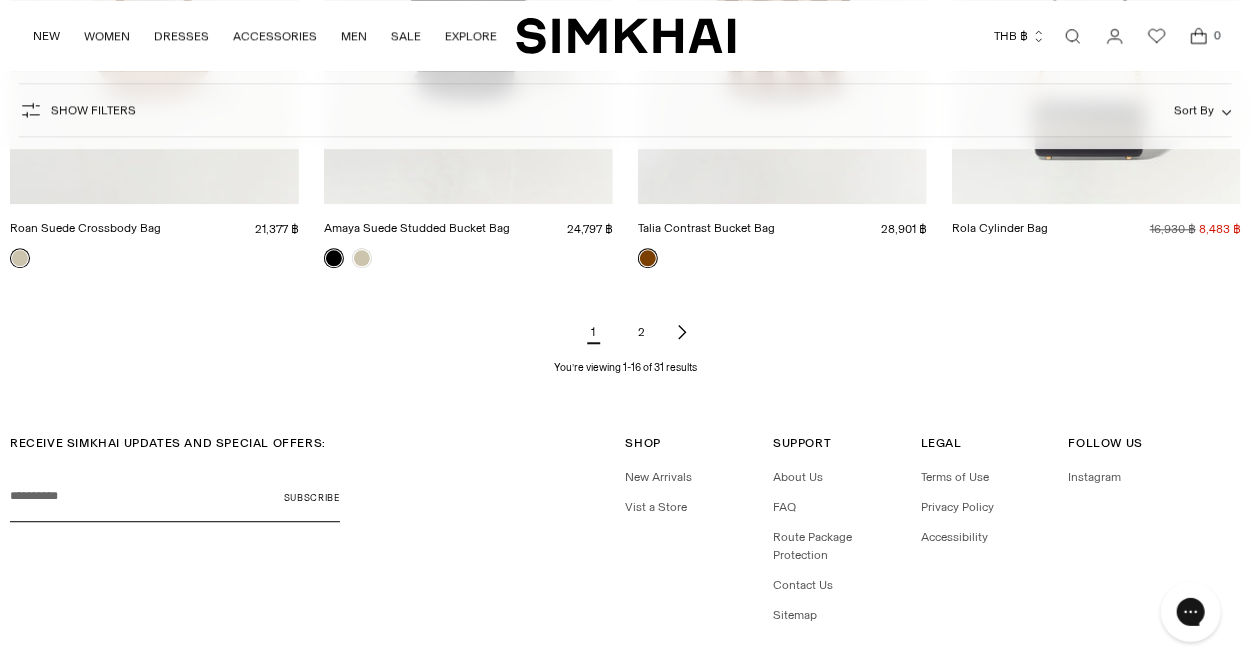 click 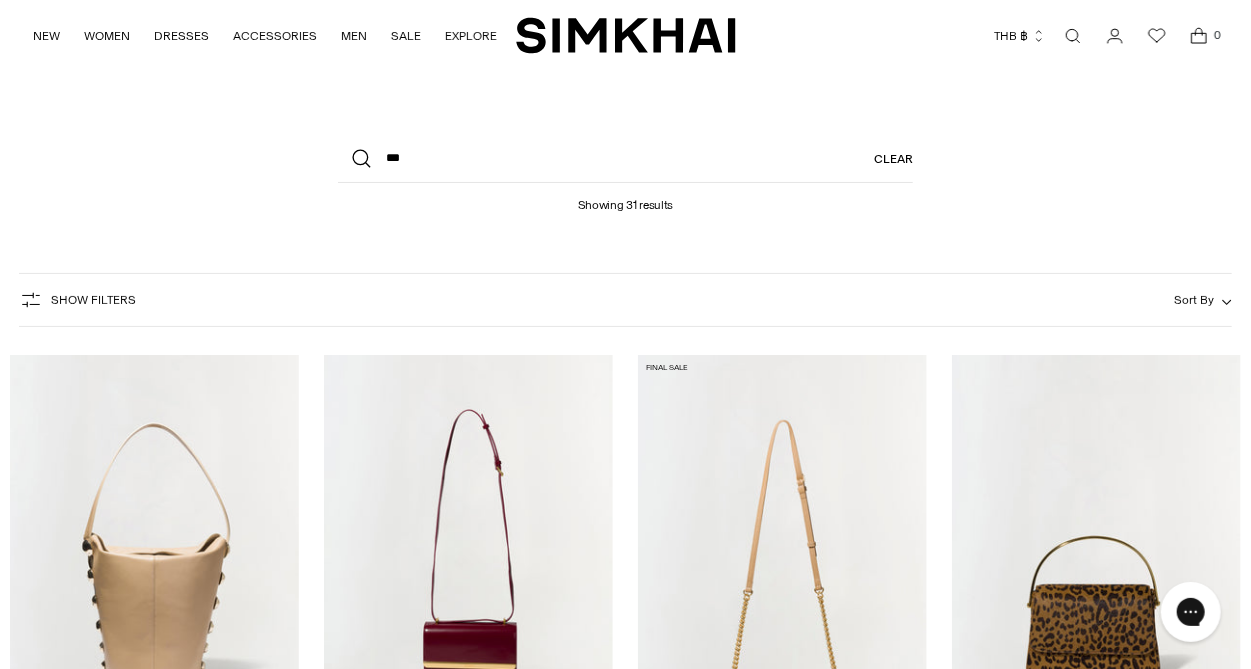 scroll, scrollTop: 0, scrollLeft: 0, axis: both 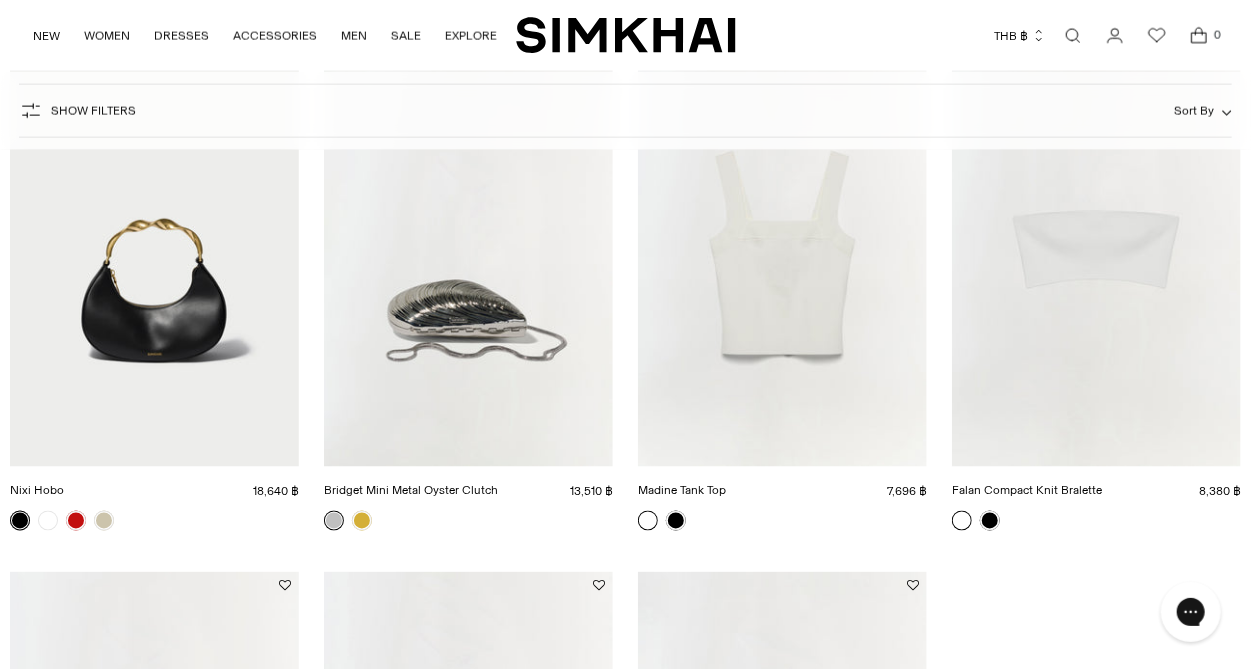 click at bounding box center [0, 0] 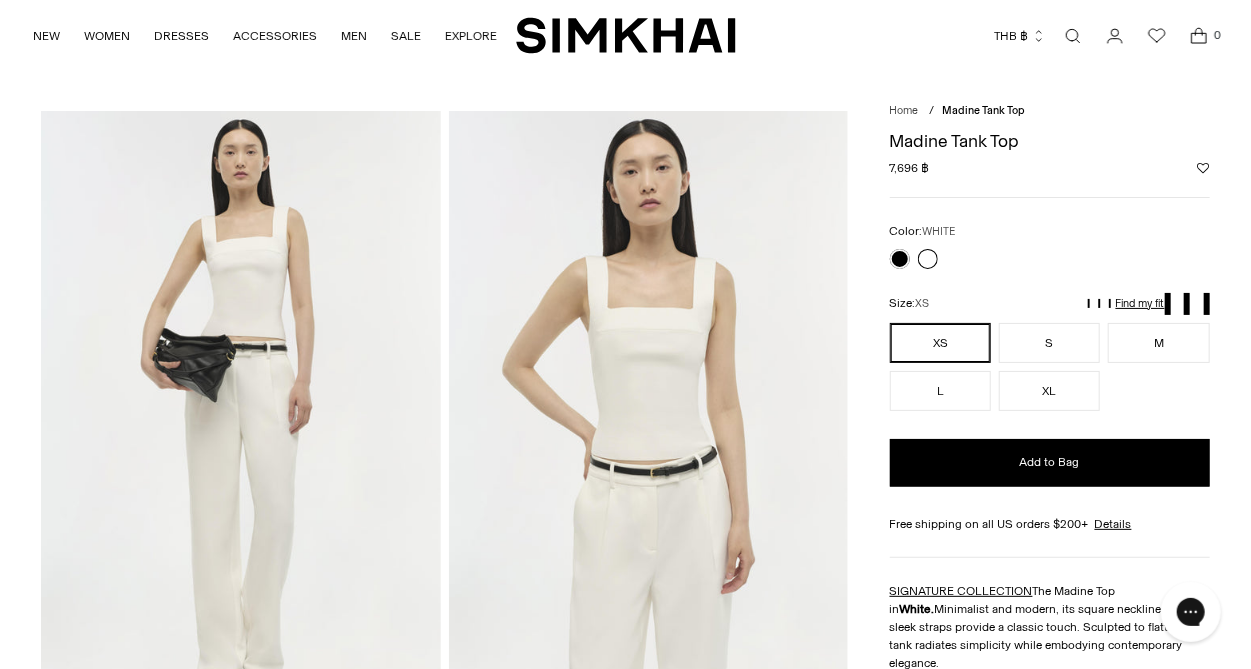 scroll, scrollTop: 199, scrollLeft: 0, axis: vertical 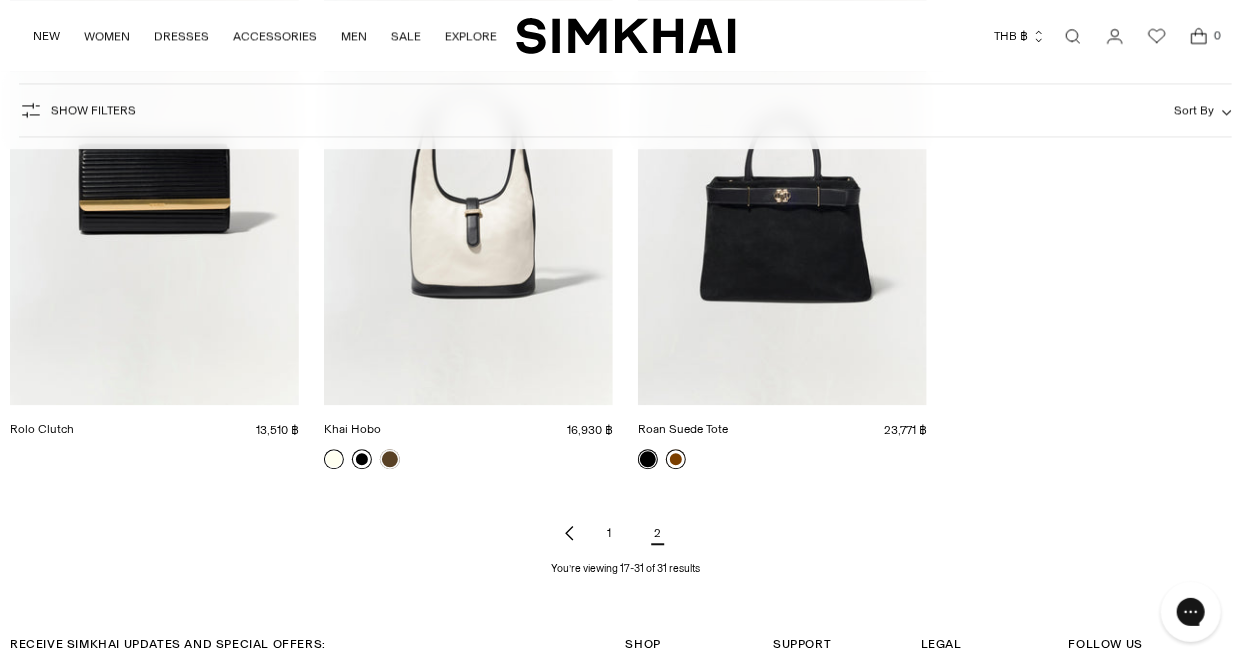 click on "1" at bounding box center (610, 533) 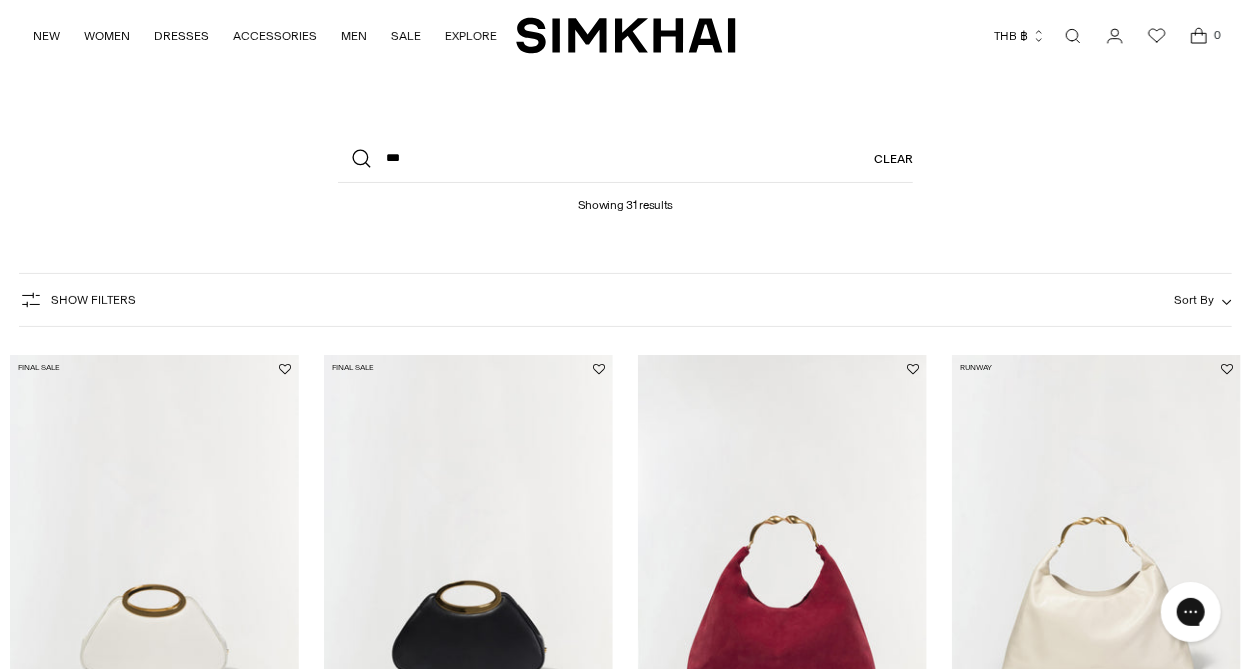 scroll, scrollTop: 199, scrollLeft: 0, axis: vertical 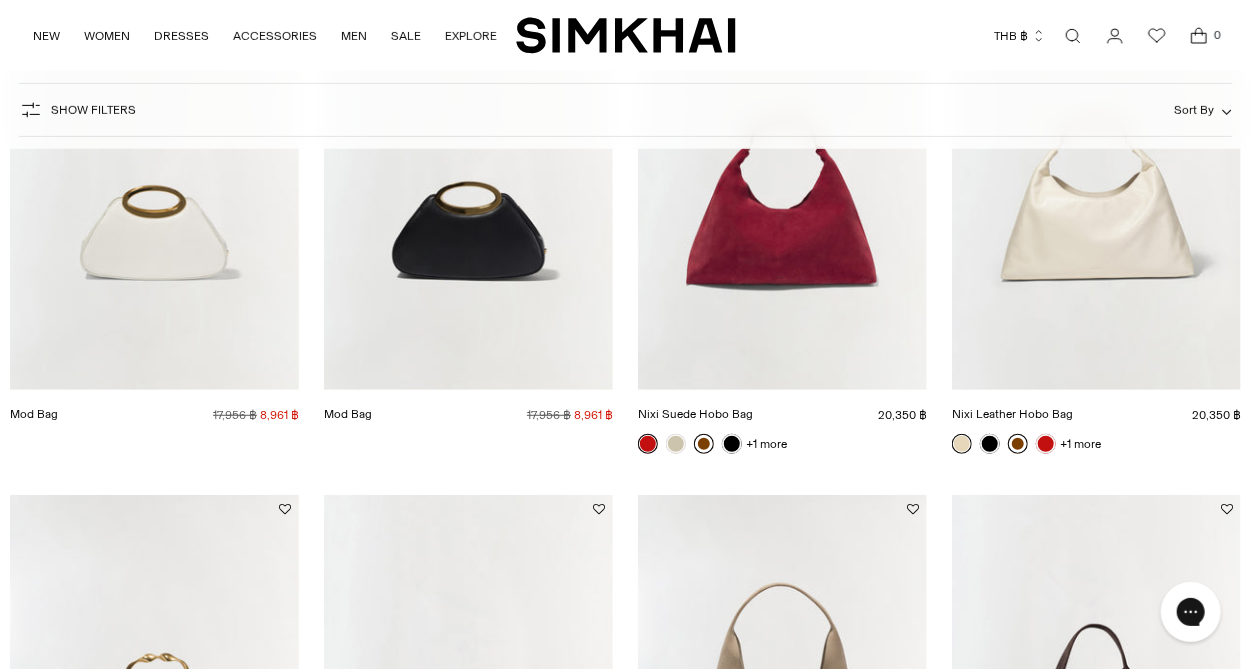 click at bounding box center [0, 0] 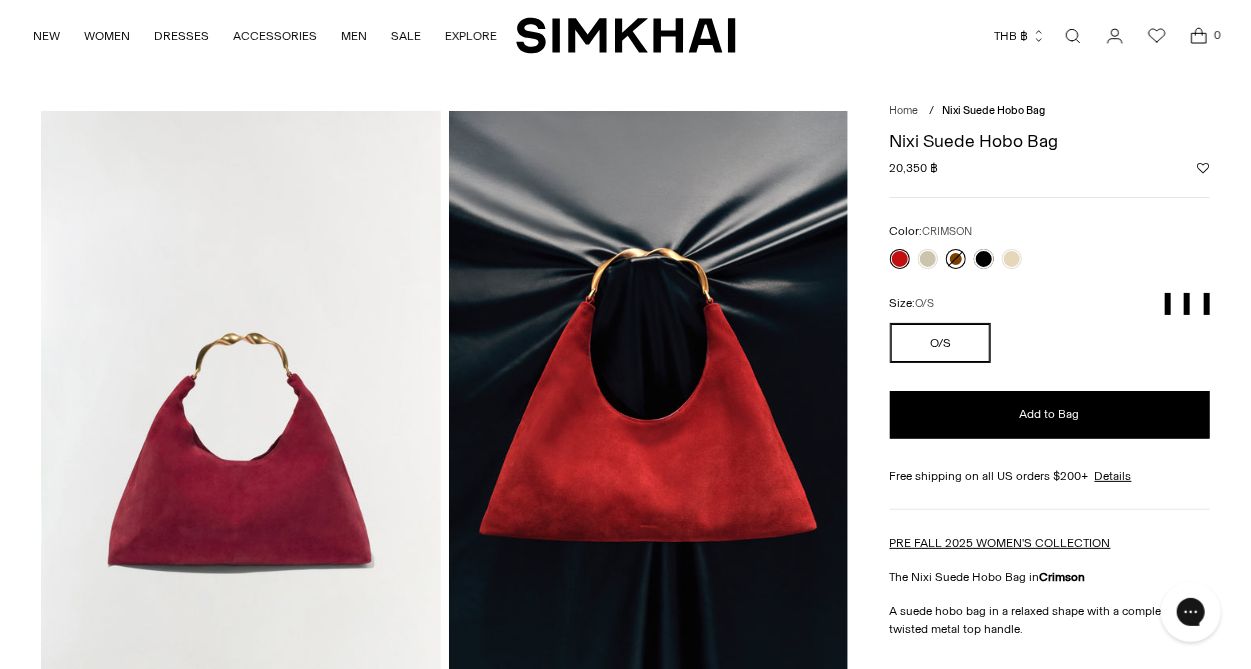 scroll, scrollTop: 0, scrollLeft: 0, axis: both 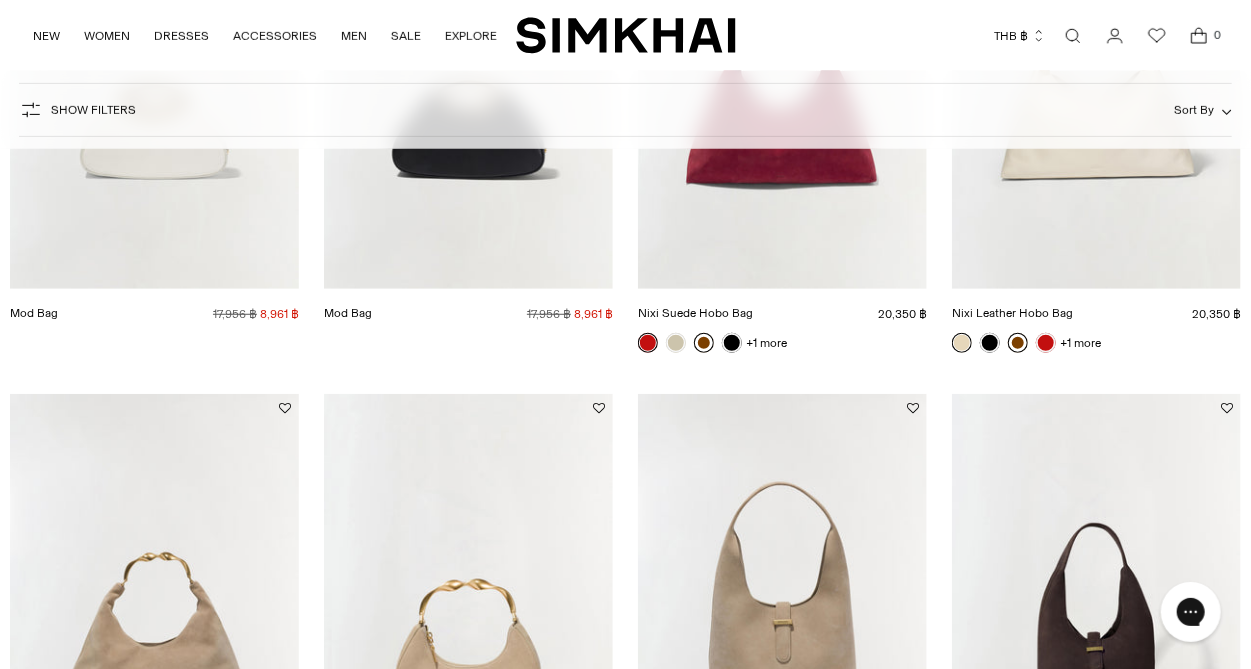 click at bounding box center [0, 0] 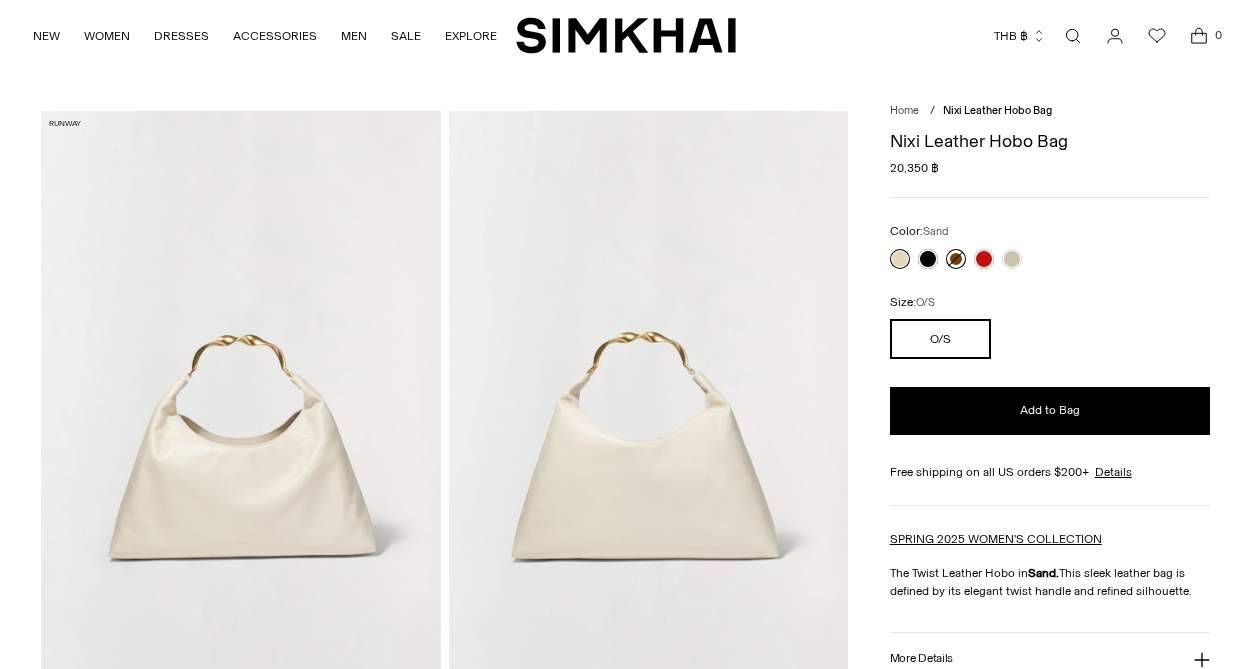 scroll, scrollTop: 0, scrollLeft: 0, axis: both 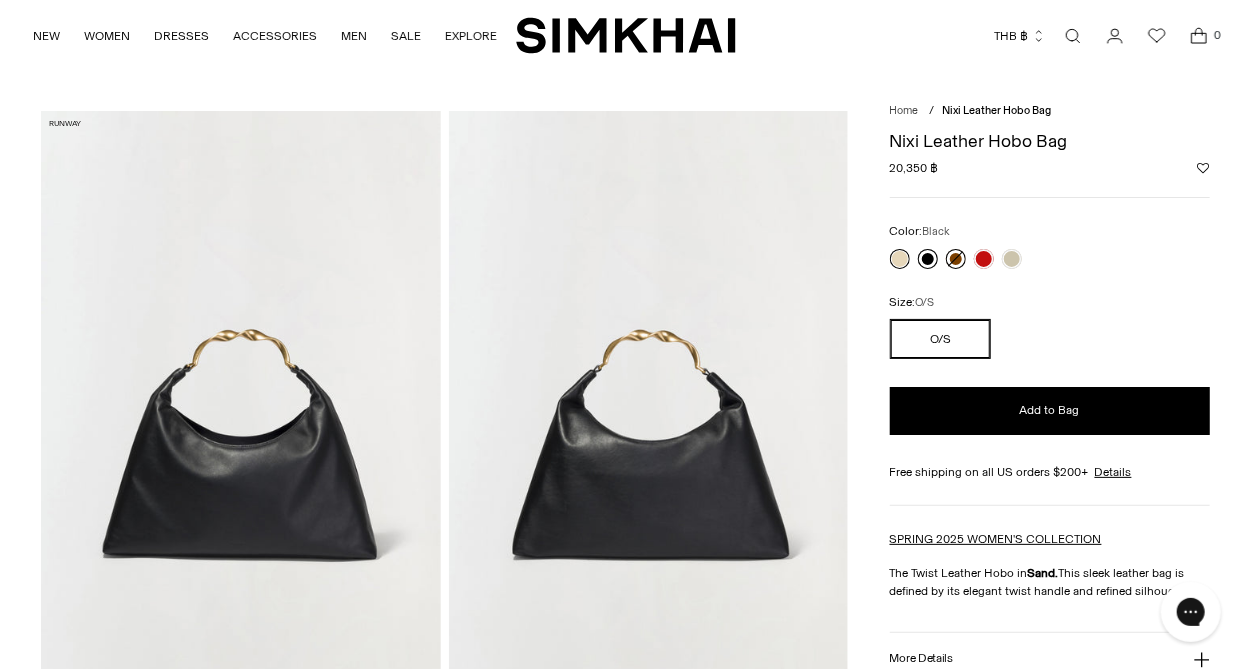 click at bounding box center (928, 259) 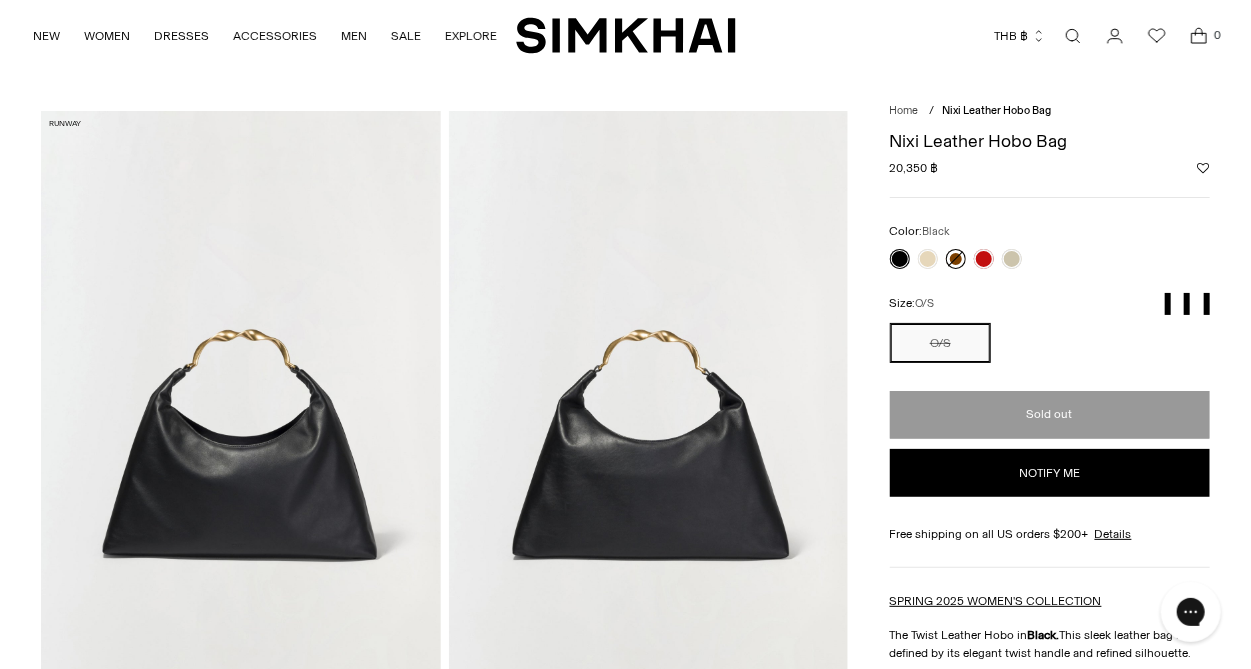 scroll, scrollTop: 0, scrollLeft: 0, axis: both 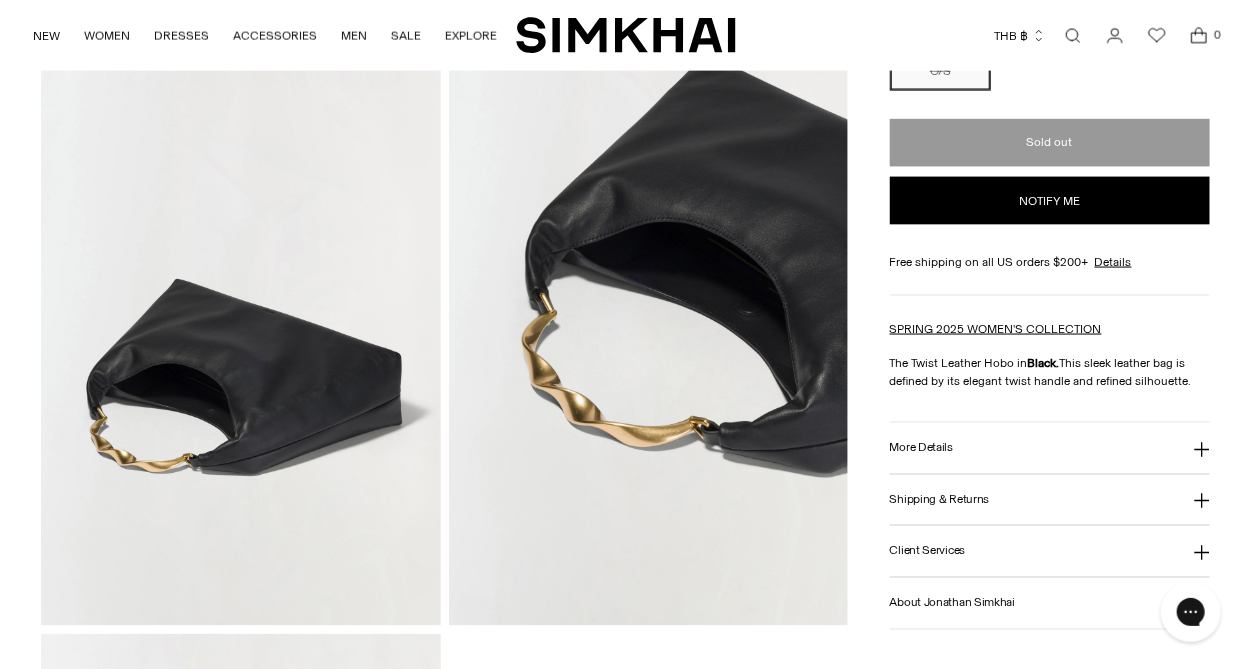 click at bounding box center [241, 325] 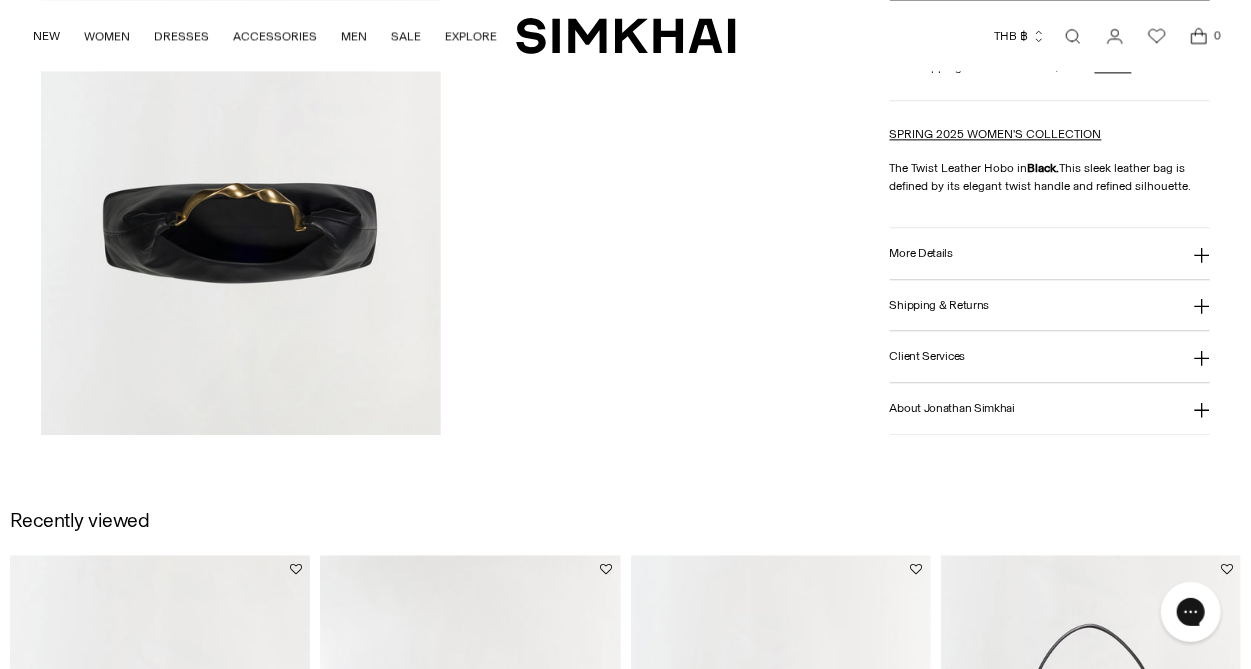 scroll, scrollTop: 2100, scrollLeft: 0, axis: vertical 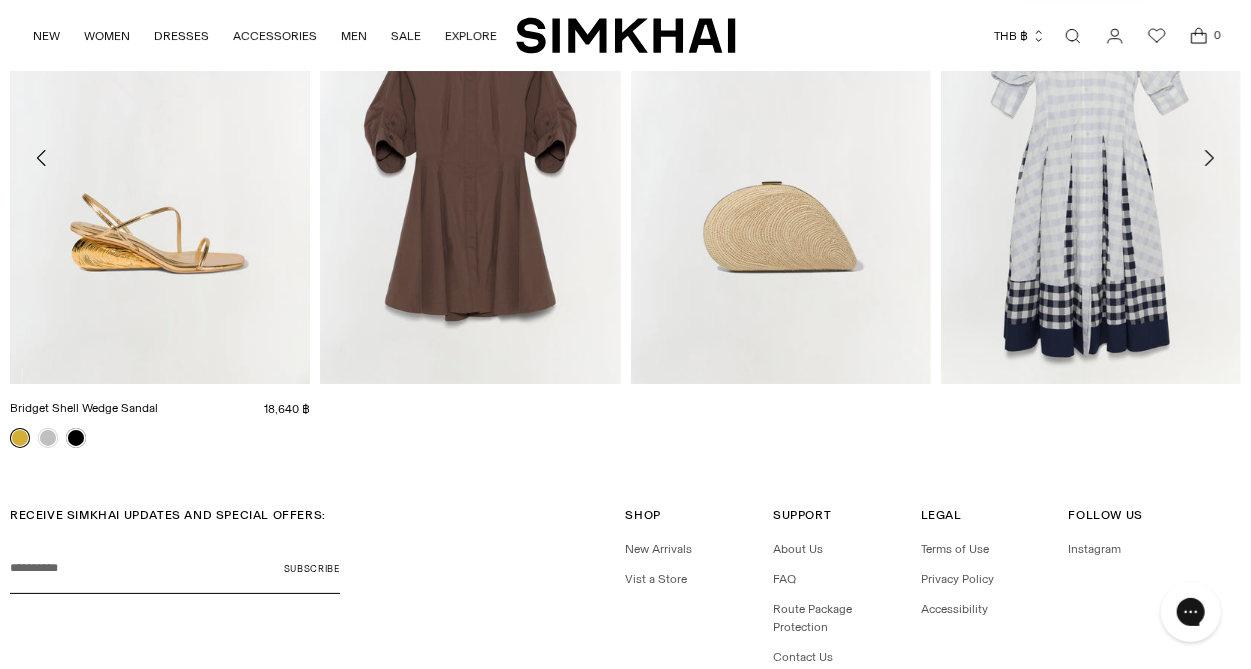 click at bounding box center [0, 0] 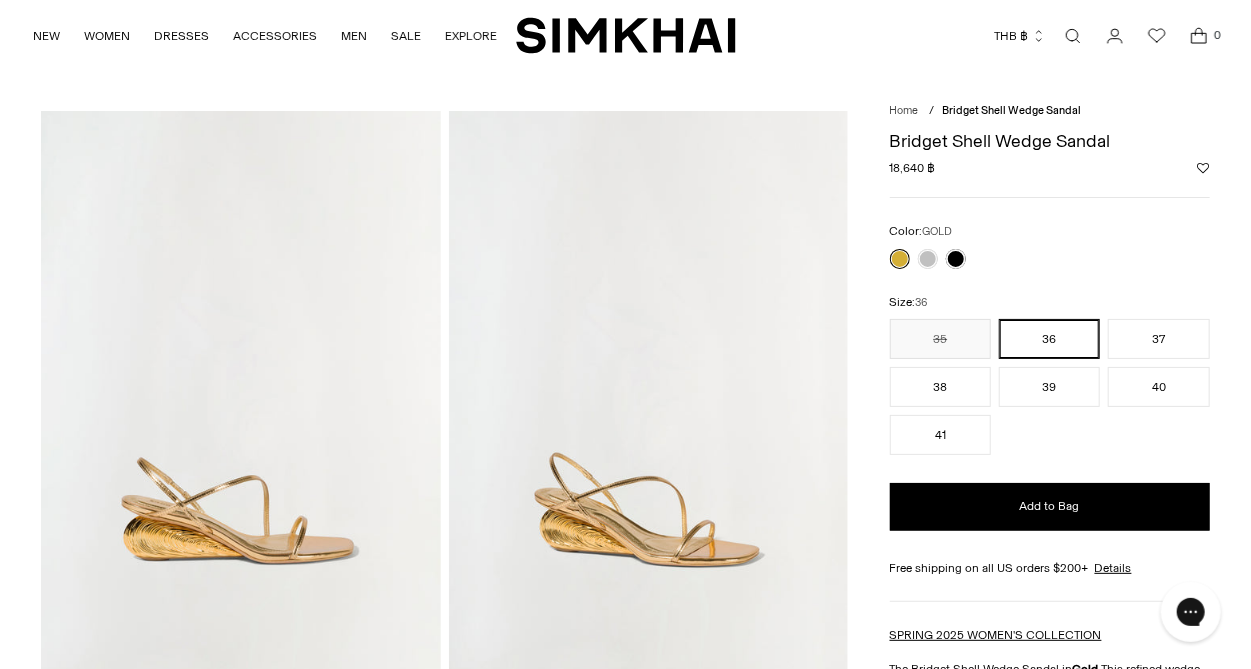 scroll, scrollTop: 0, scrollLeft: 0, axis: both 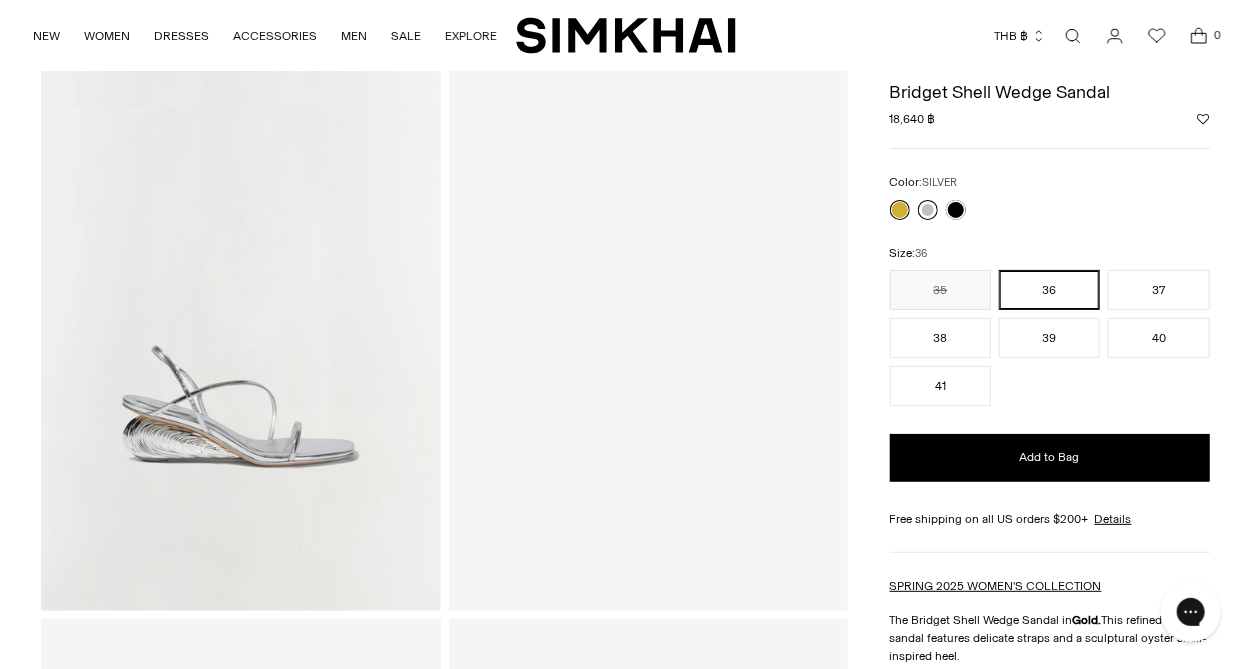 click at bounding box center [928, 210] 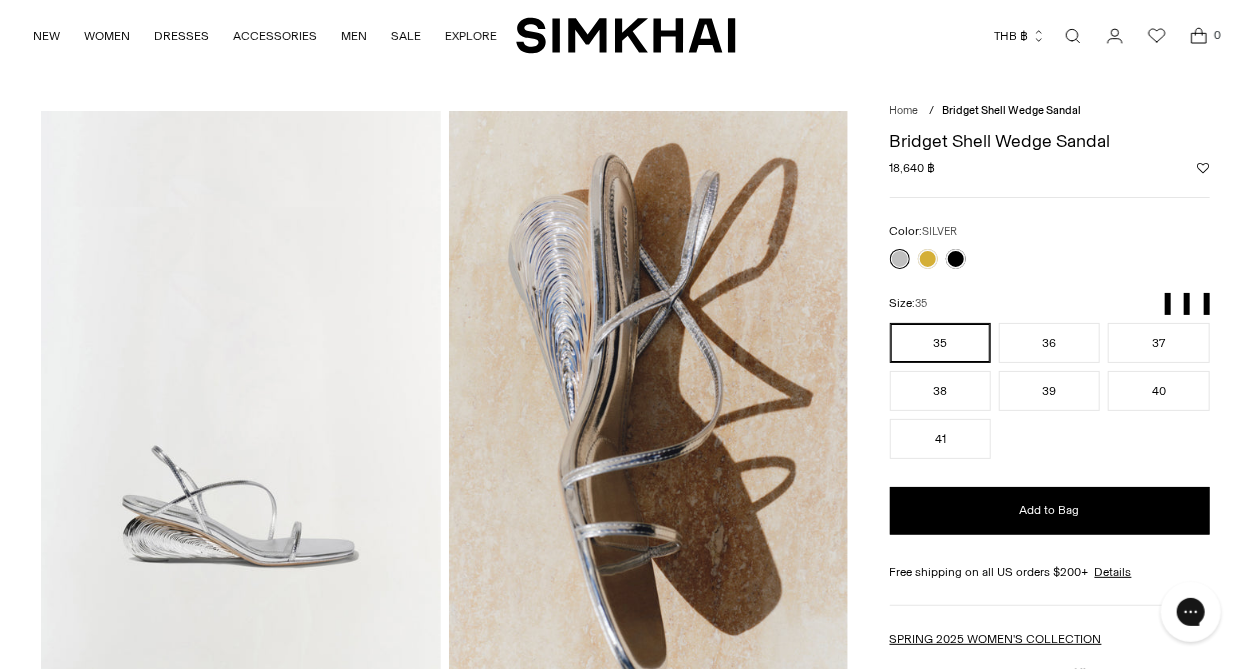 scroll, scrollTop: 0, scrollLeft: 0, axis: both 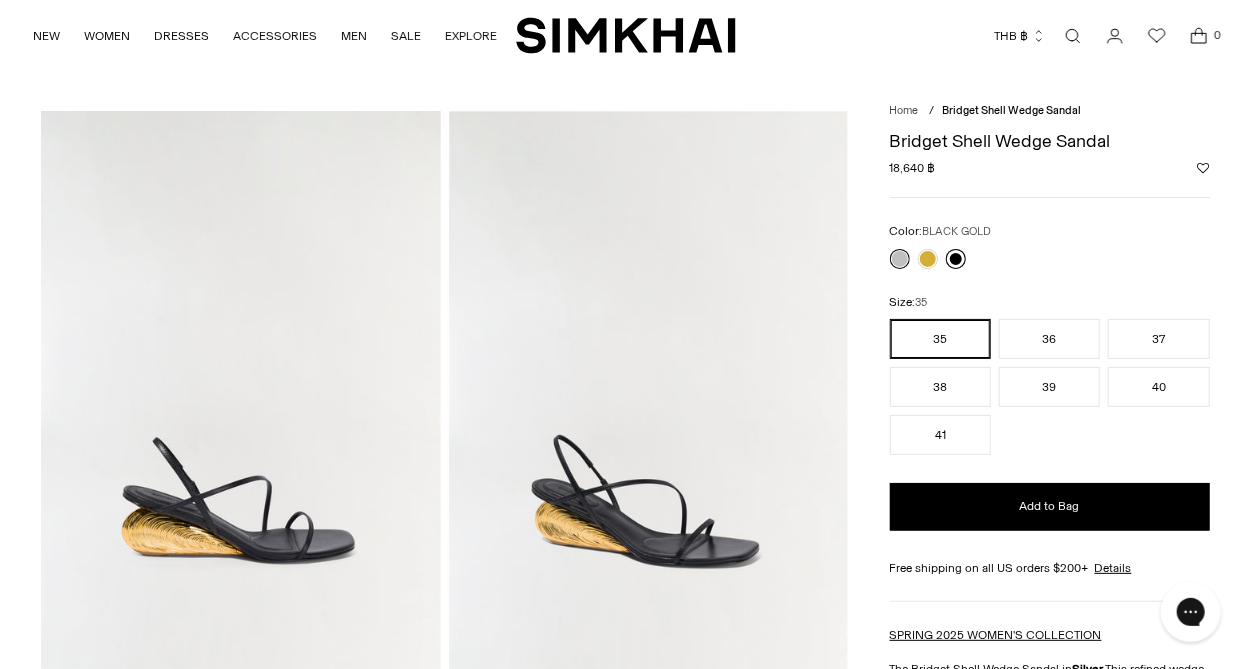 click at bounding box center (956, 259) 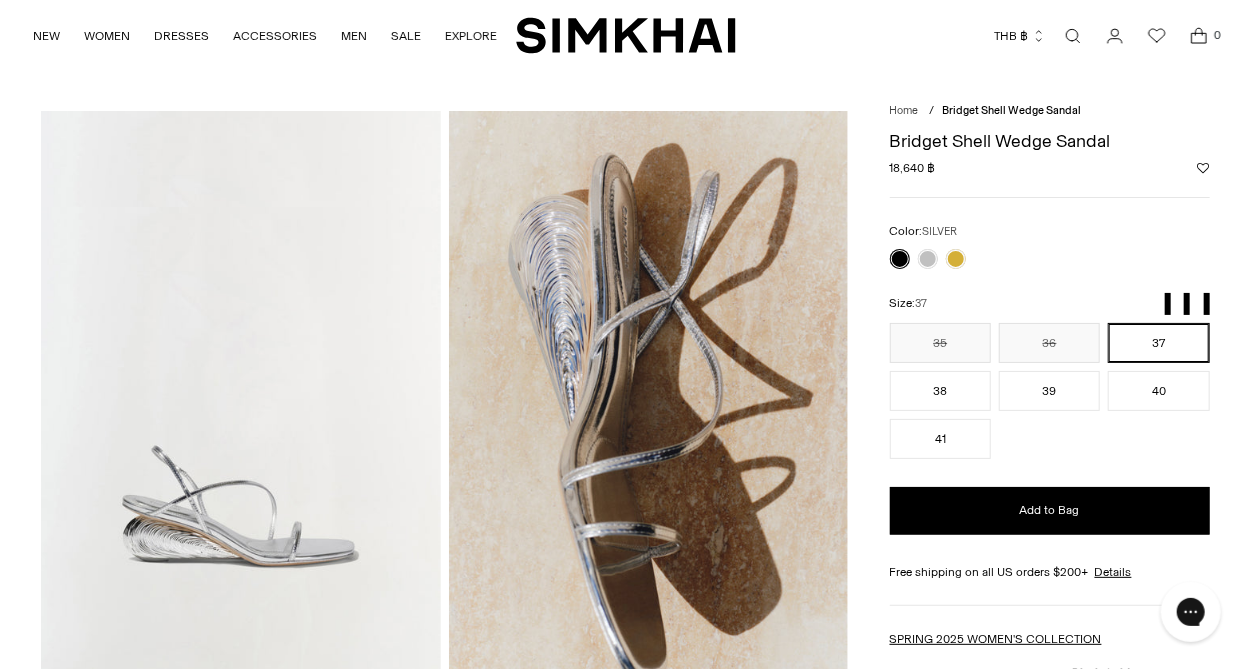 scroll, scrollTop: 0, scrollLeft: 0, axis: both 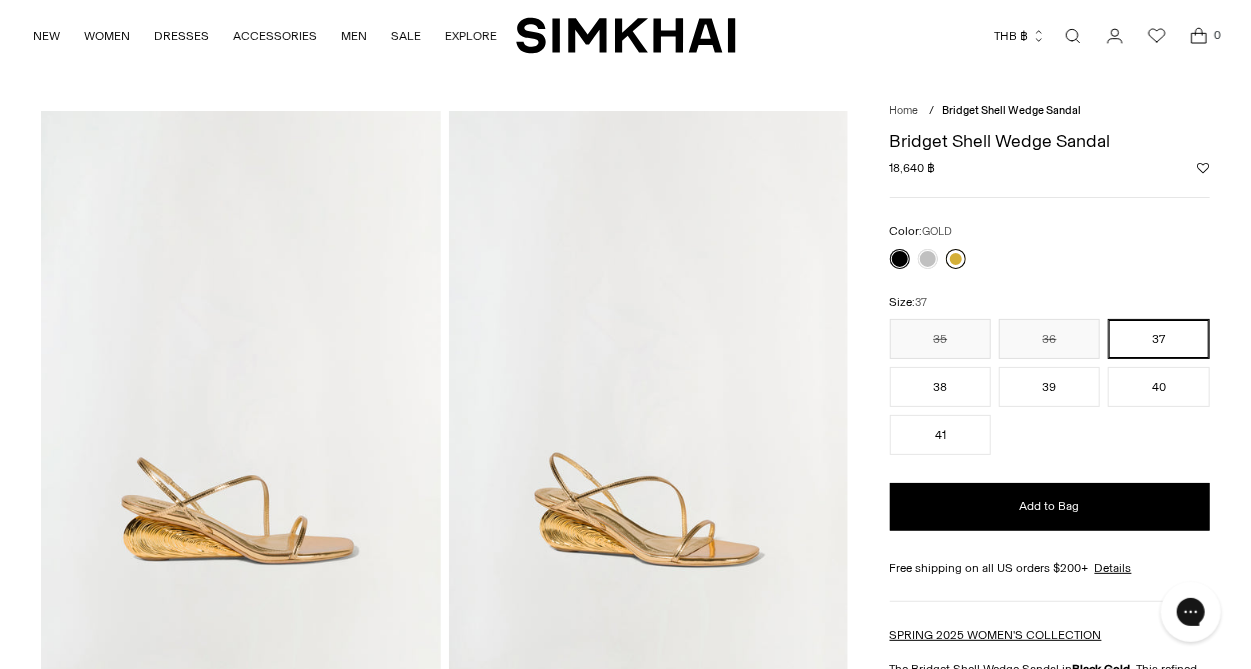 click at bounding box center [956, 259] 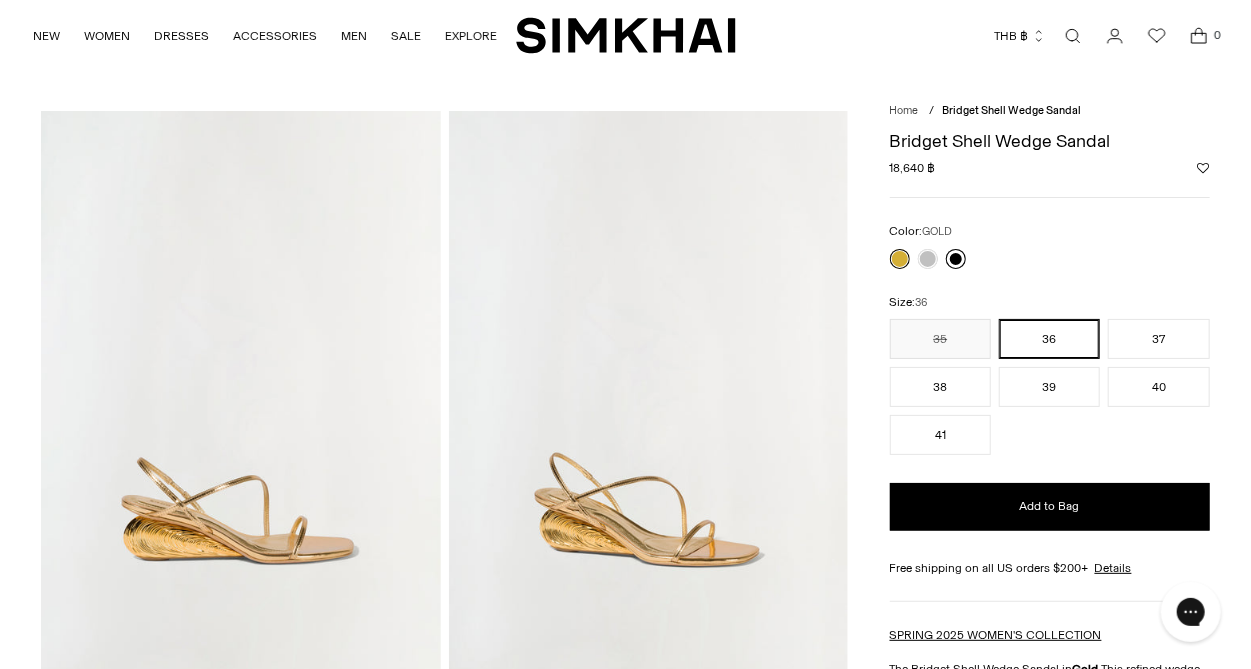 scroll, scrollTop: 0, scrollLeft: 0, axis: both 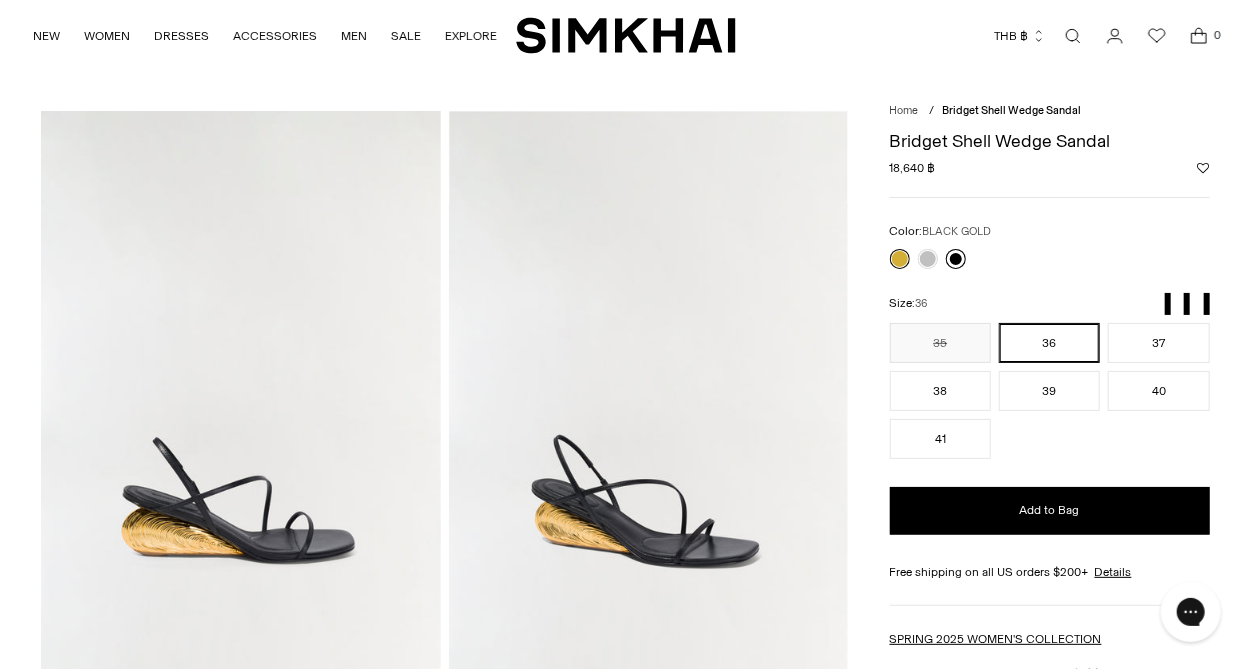click at bounding box center [956, 259] 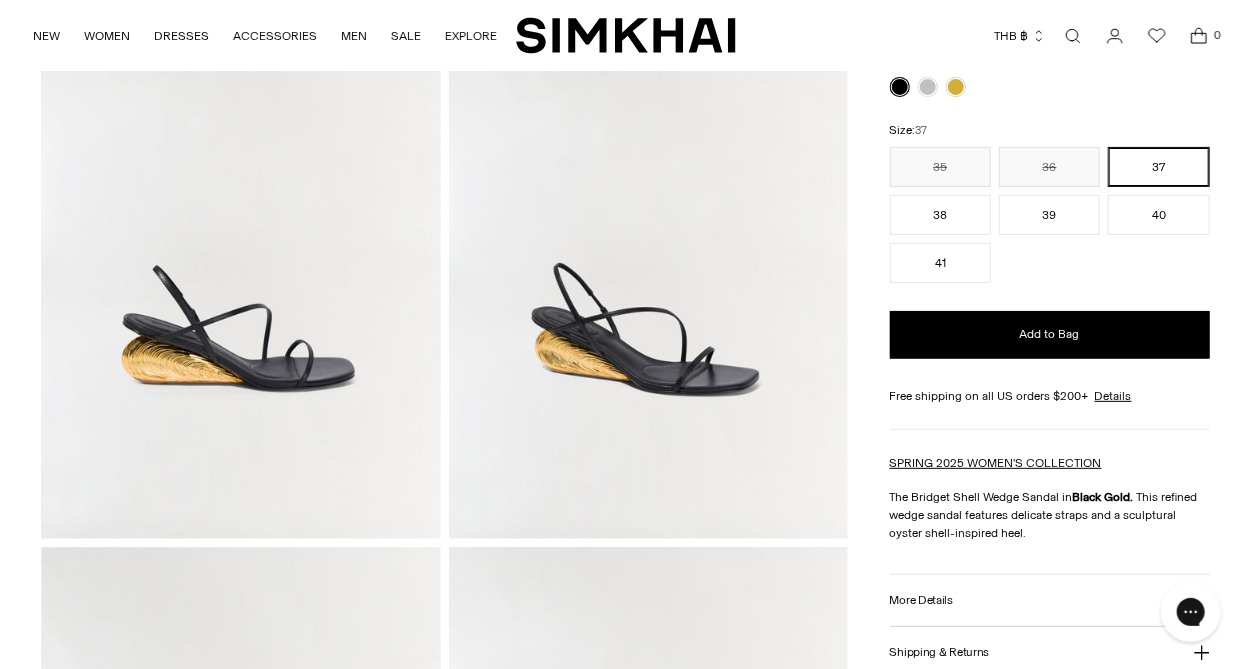 scroll, scrollTop: 199, scrollLeft: 0, axis: vertical 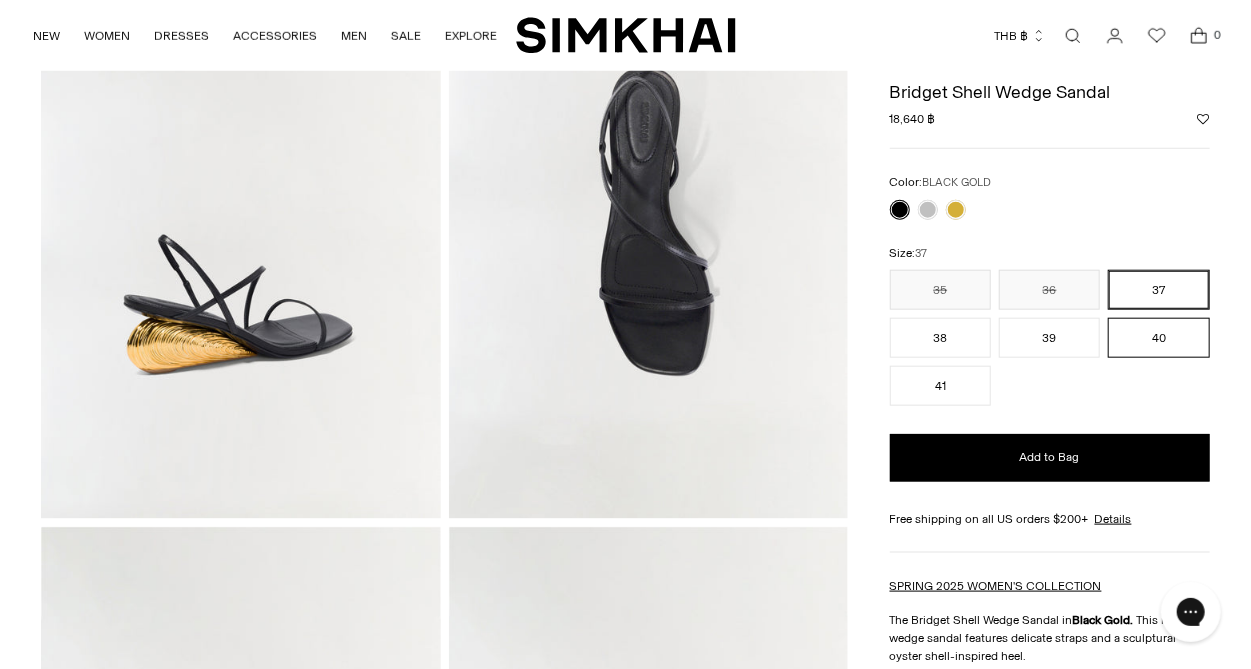 click on "40" at bounding box center [1158, 338] 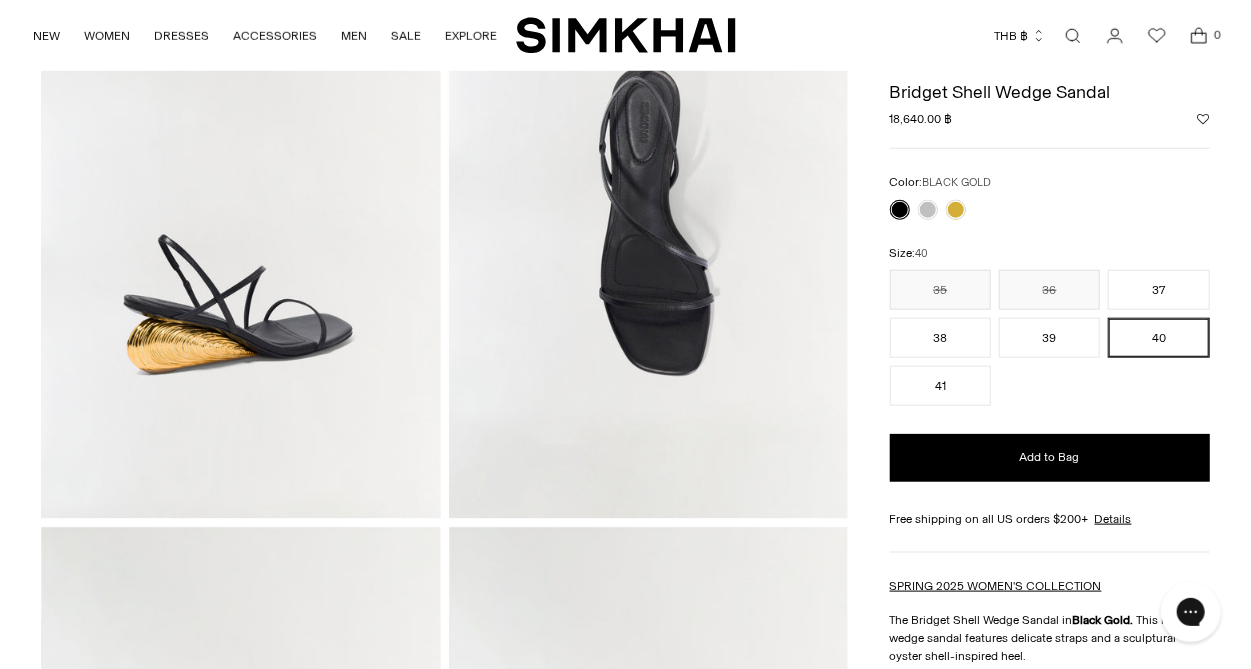 click at bounding box center [1204, 119] 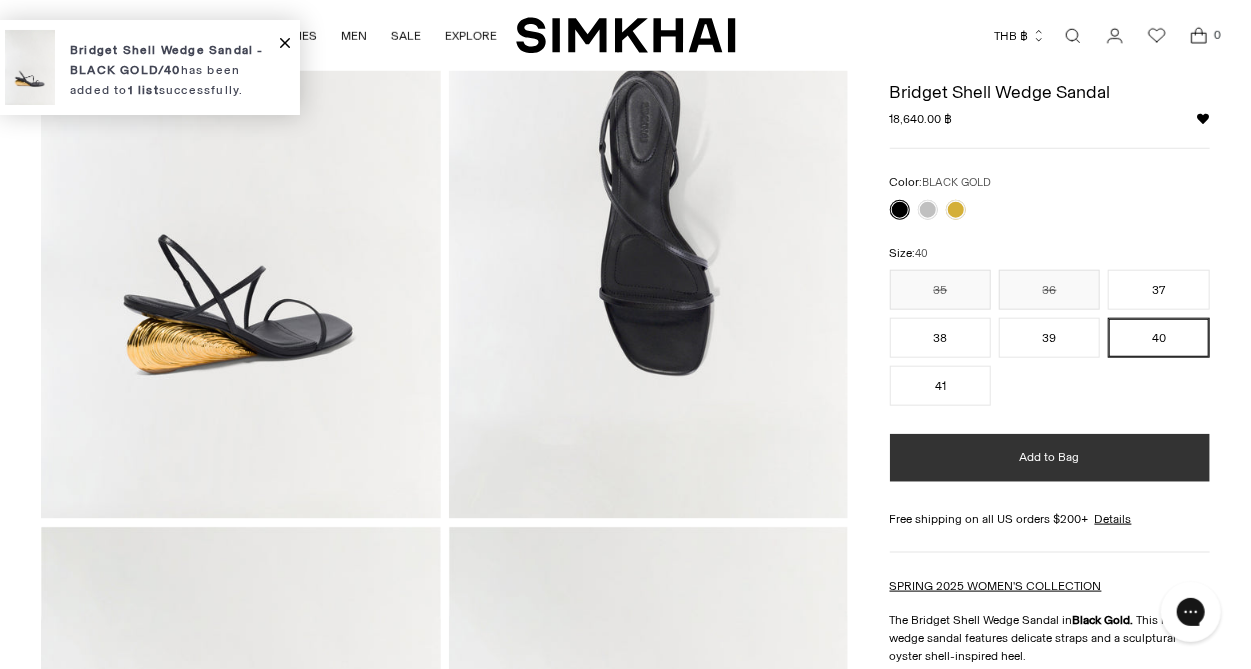 click on "Add to Bag" at bounding box center (1050, 457) 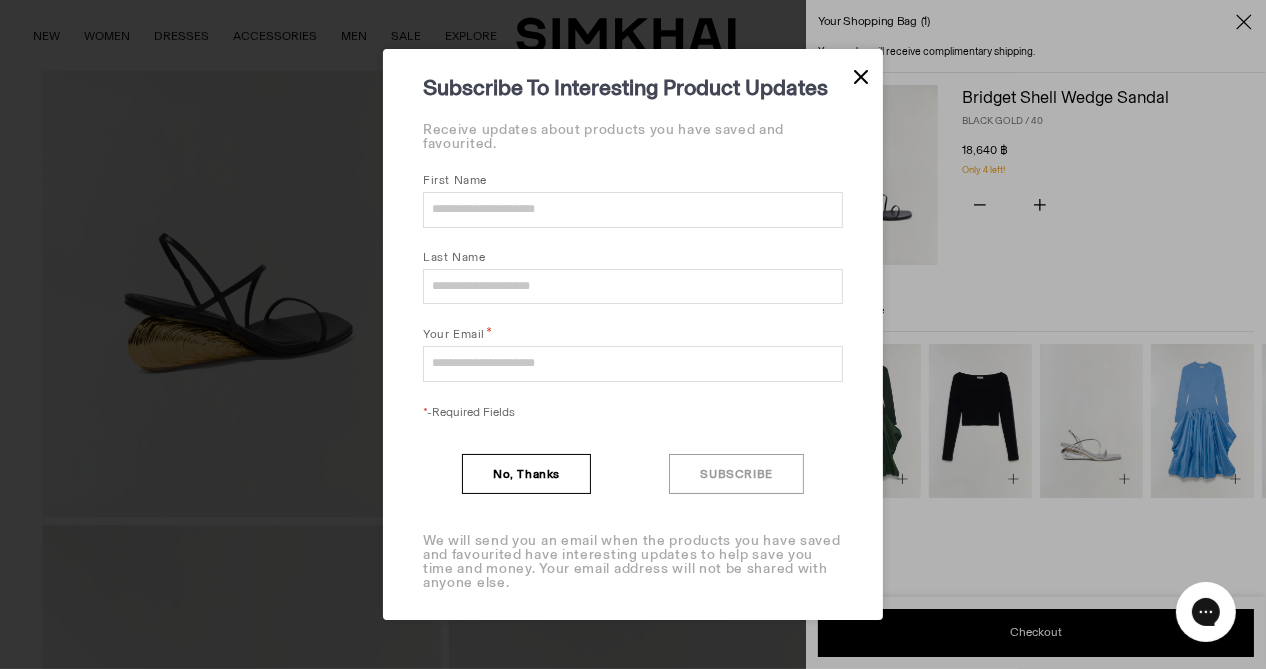 click at bounding box center [861, 75] 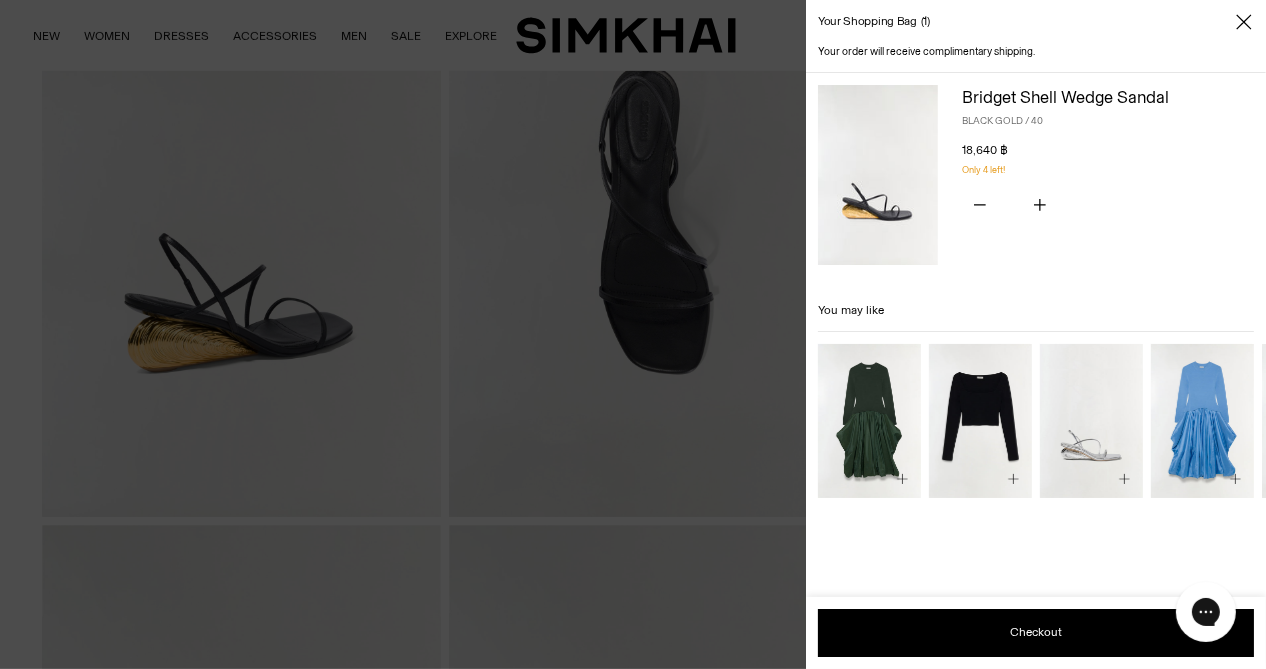 click 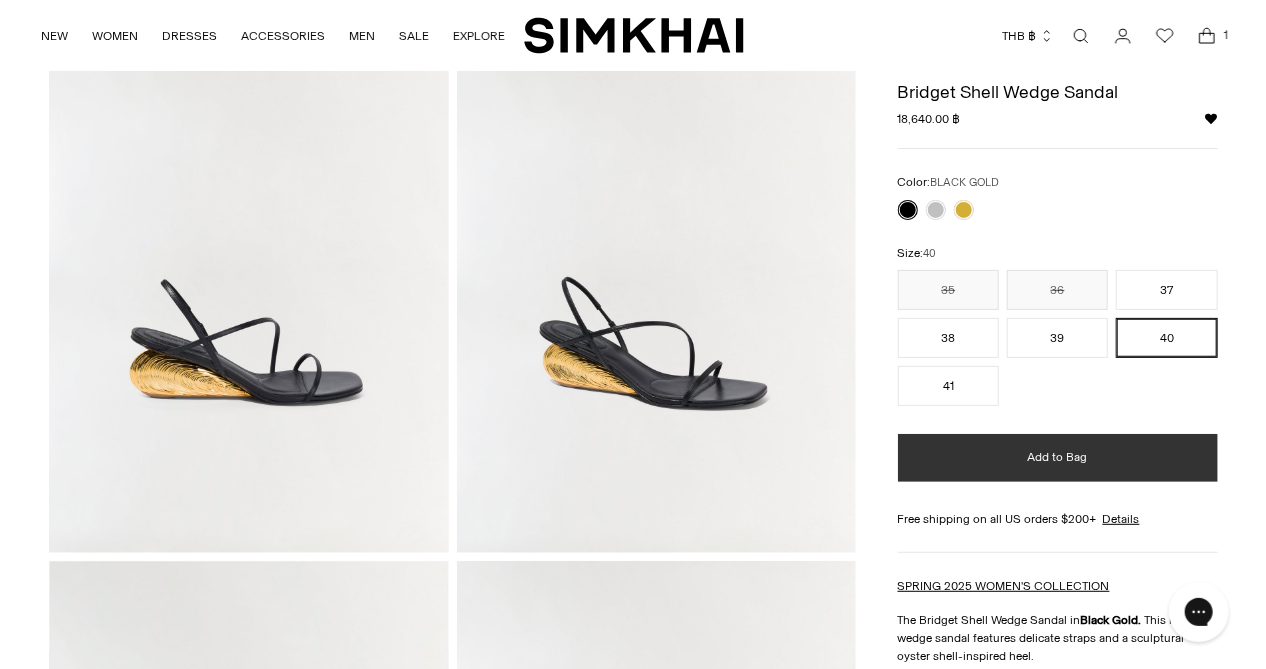 scroll, scrollTop: 0, scrollLeft: 0, axis: both 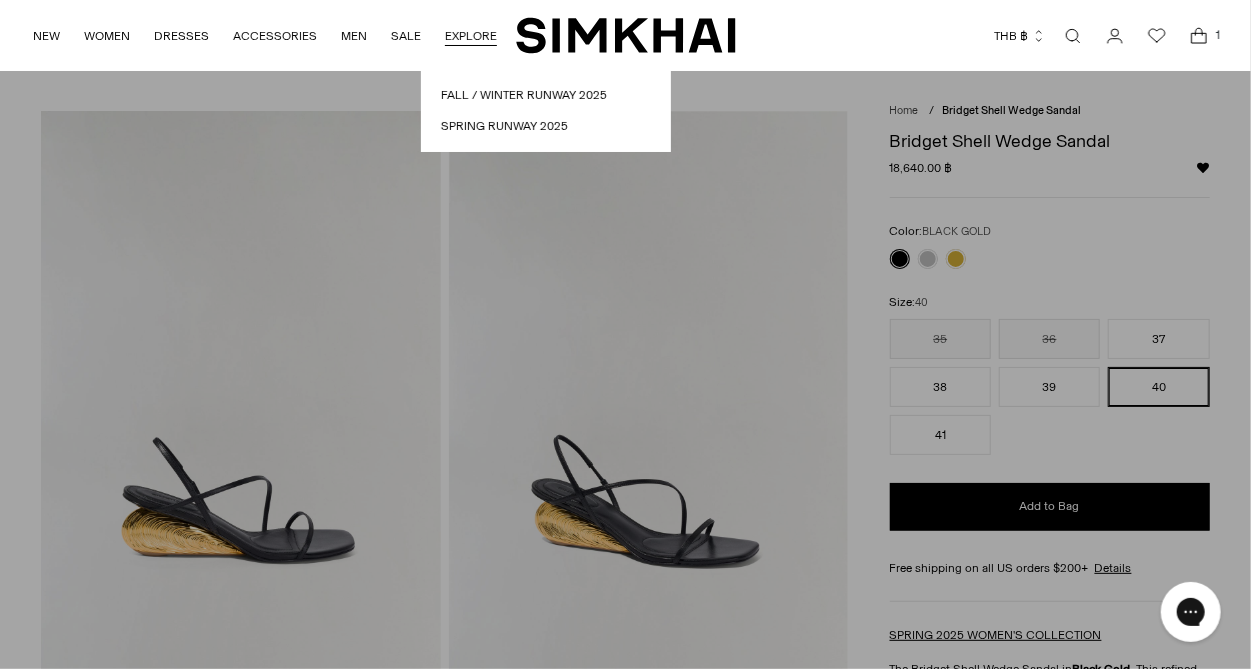 click at bounding box center [1073, 36] 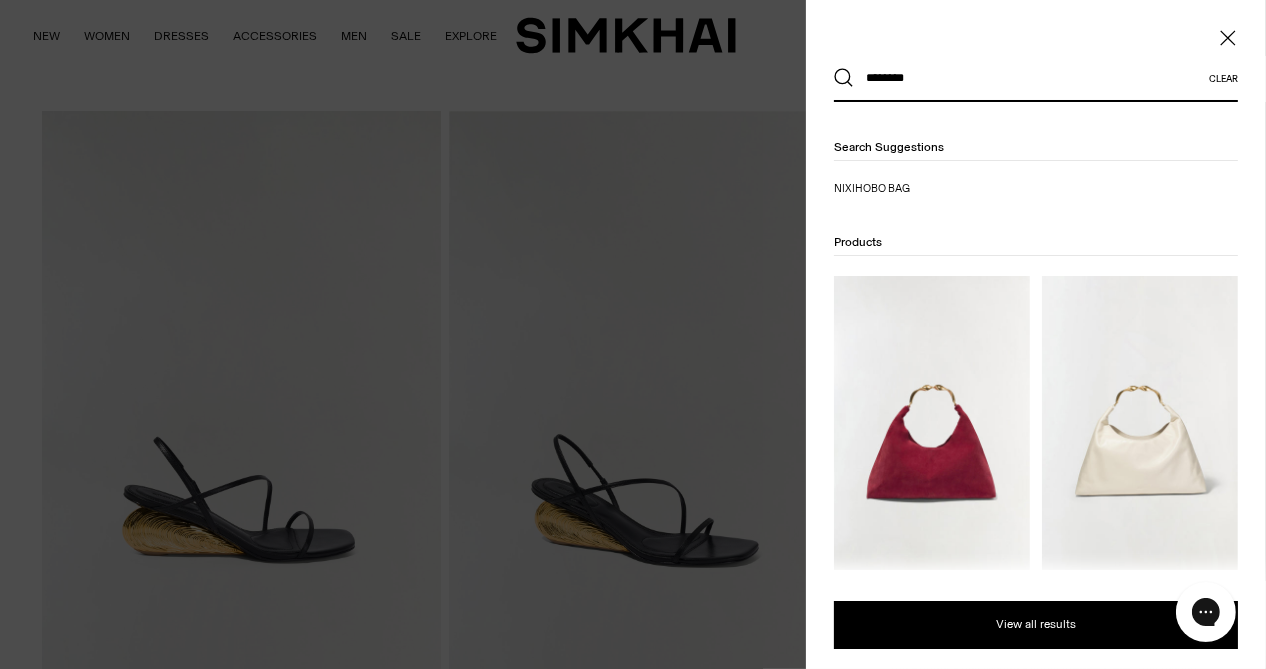 type on "********" 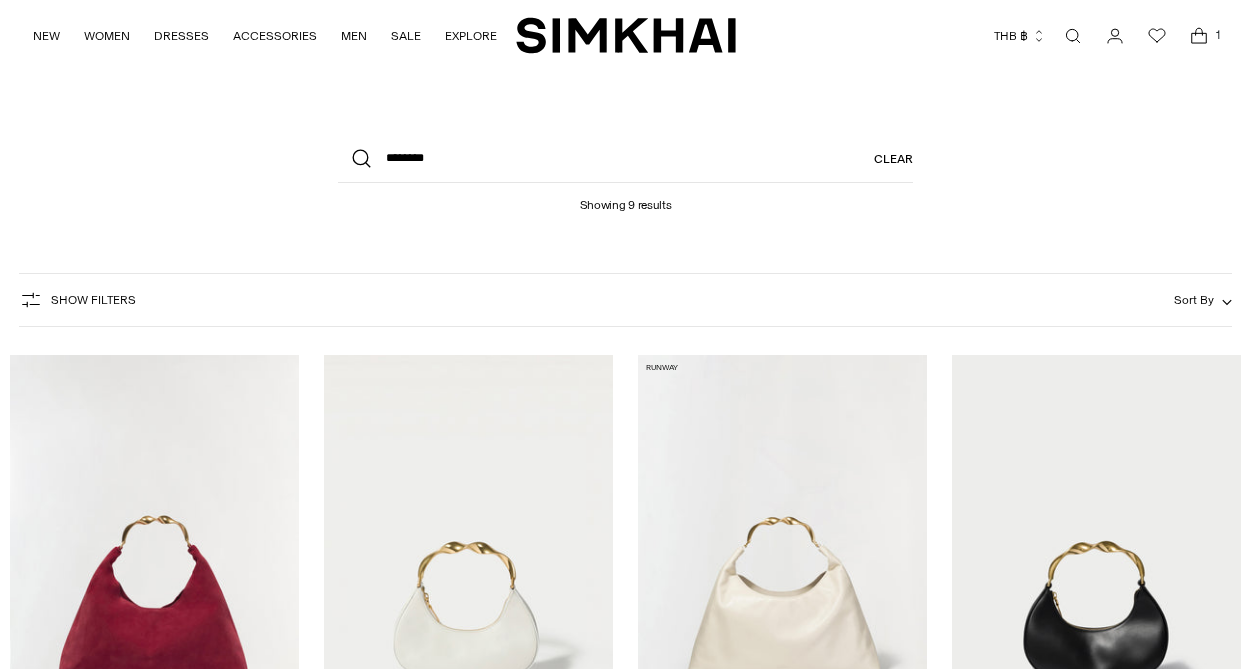 scroll, scrollTop: 0, scrollLeft: 0, axis: both 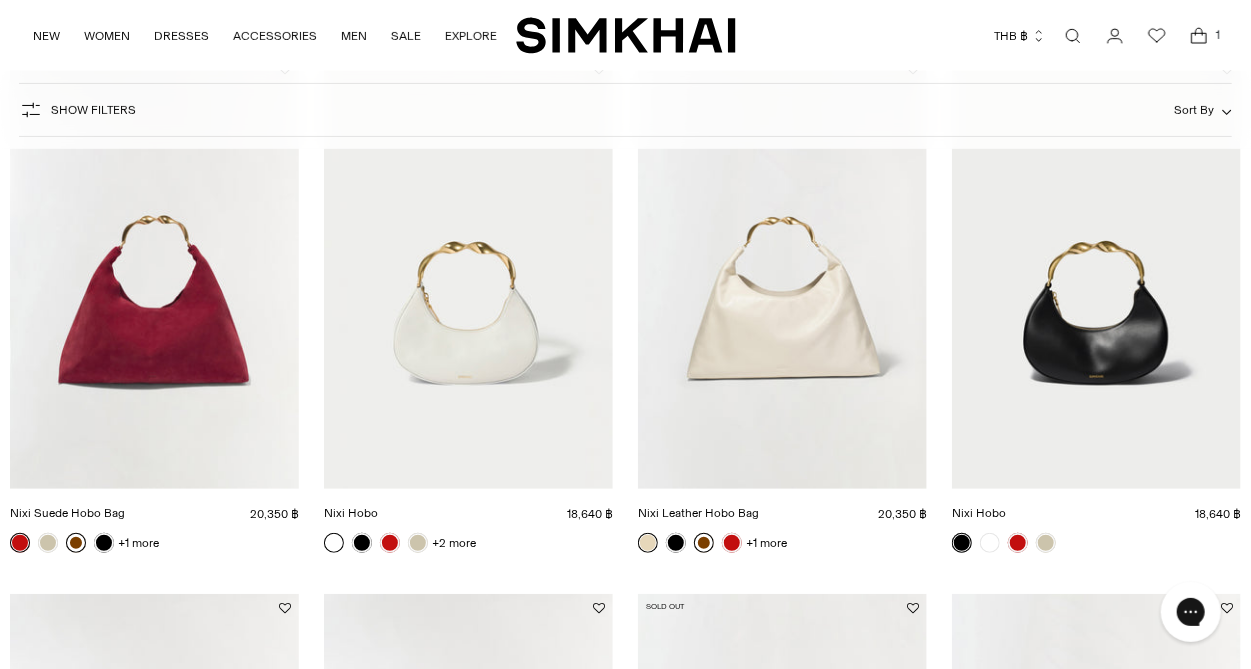 click at bounding box center [0, 0] 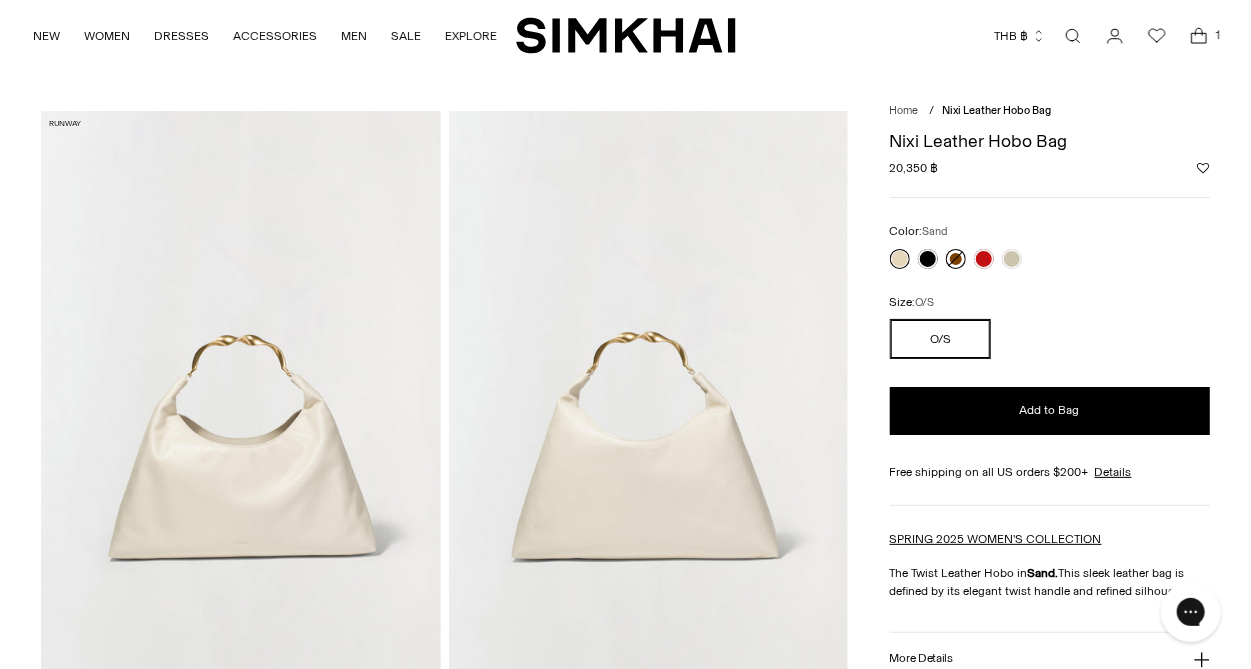 scroll, scrollTop: 0, scrollLeft: 0, axis: both 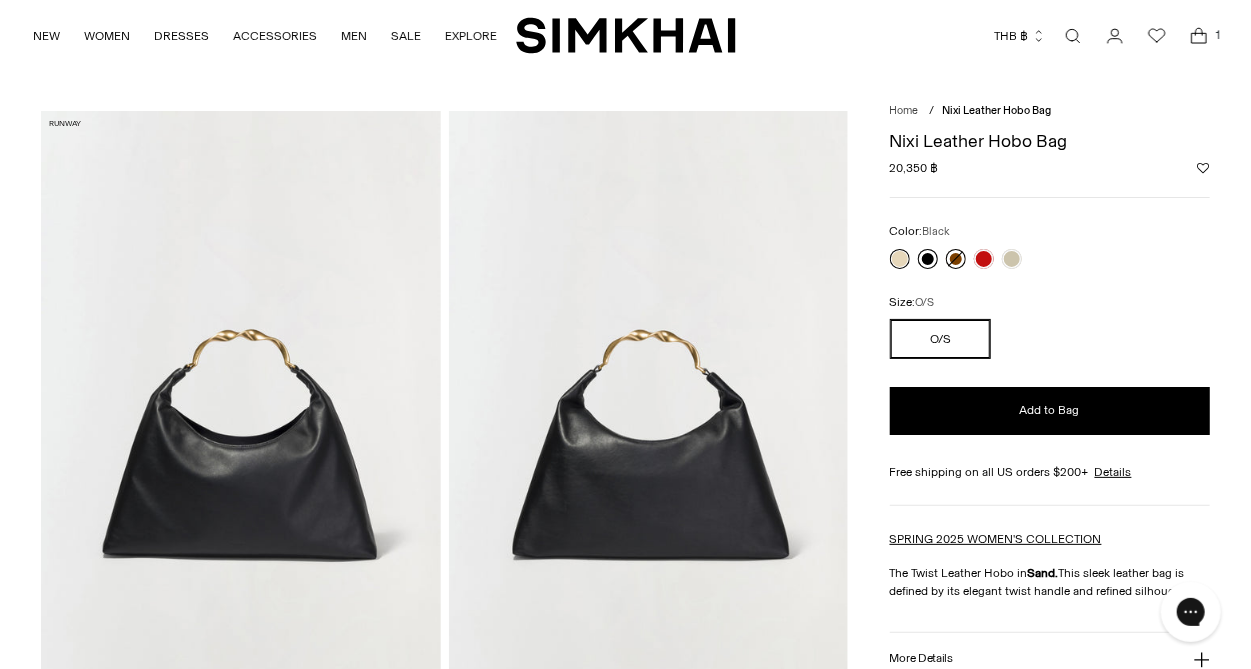 click at bounding box center [928, 259] 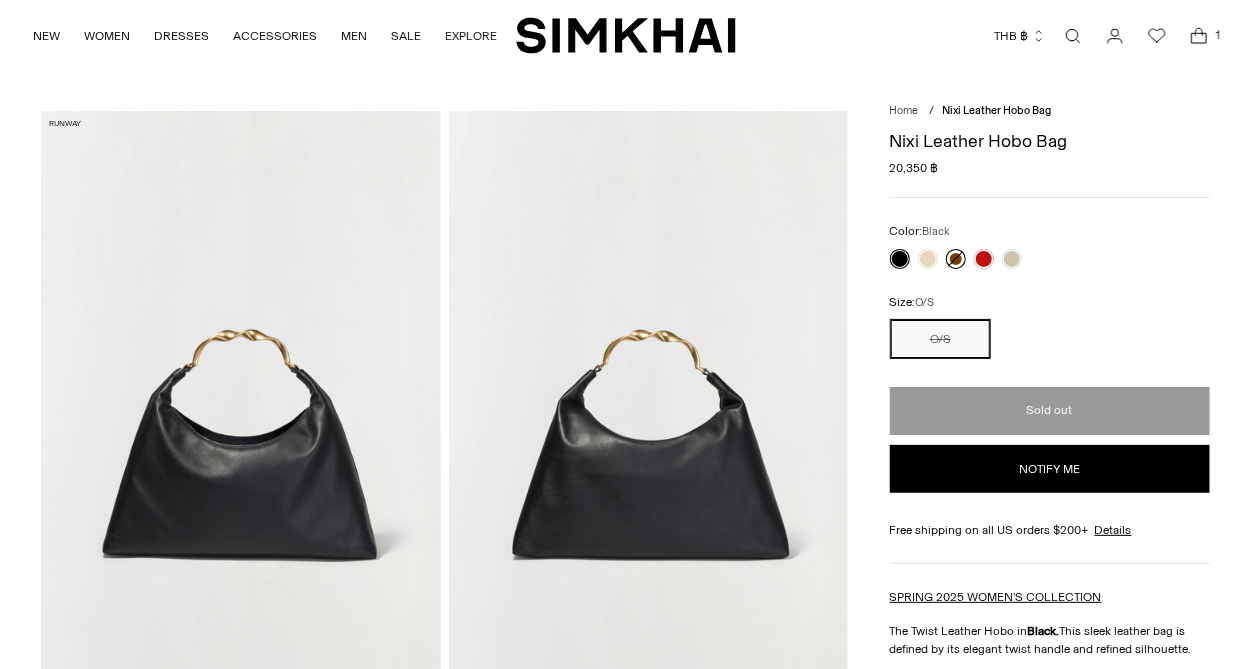 scroll, scrollTop: 0, scrollLeft: 0, axis: both 